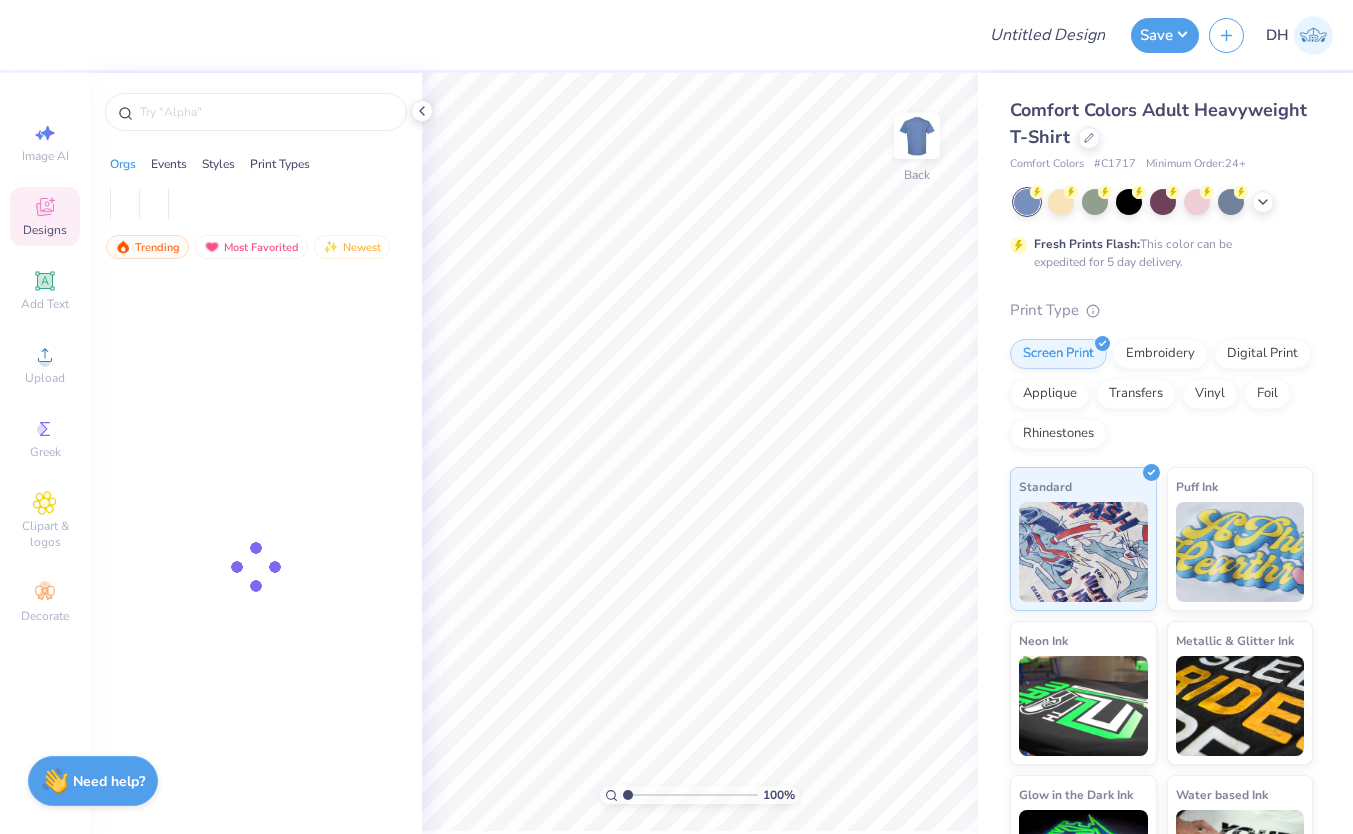 scroll, scrollTop: 0, scrollLeft: 0, axis: both 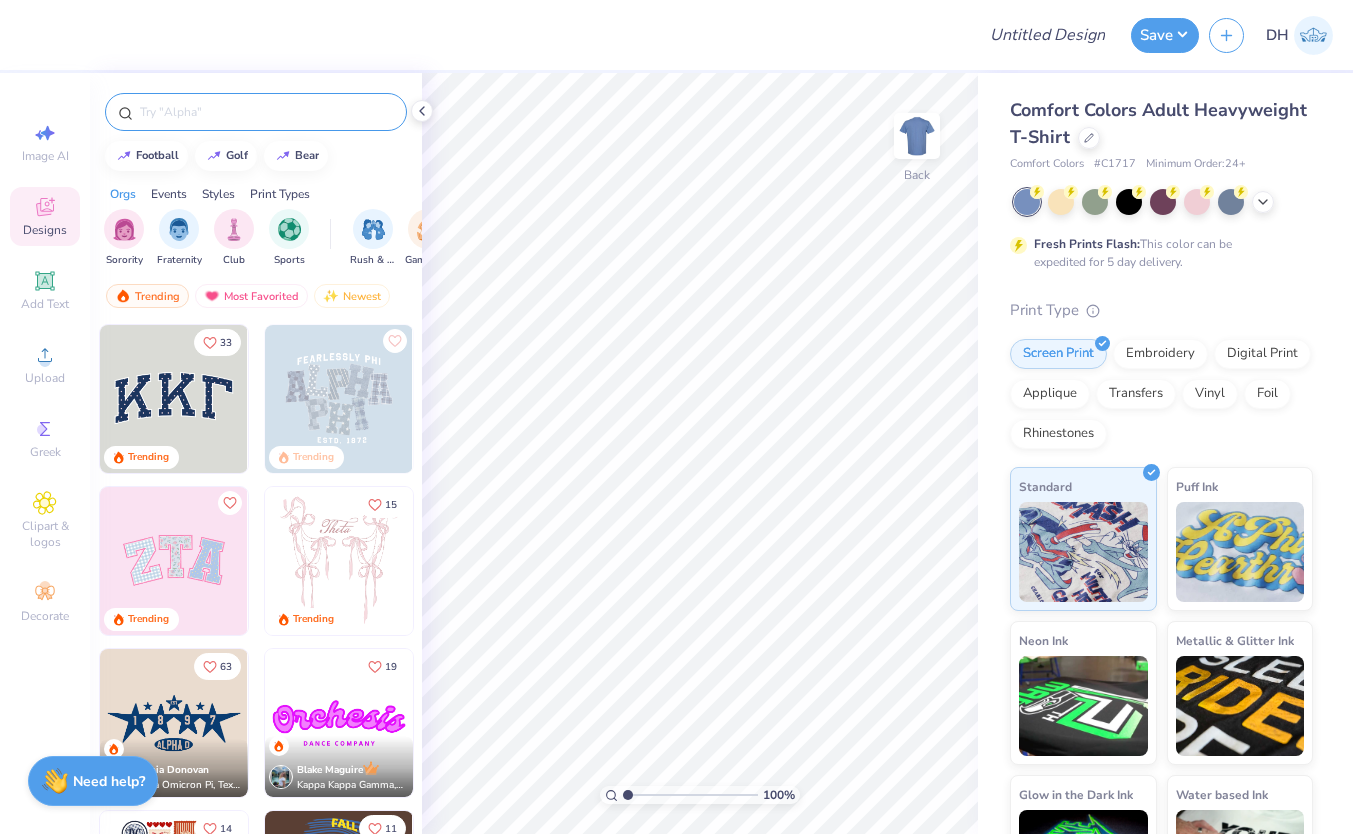 click at bounding box center (256, 112) 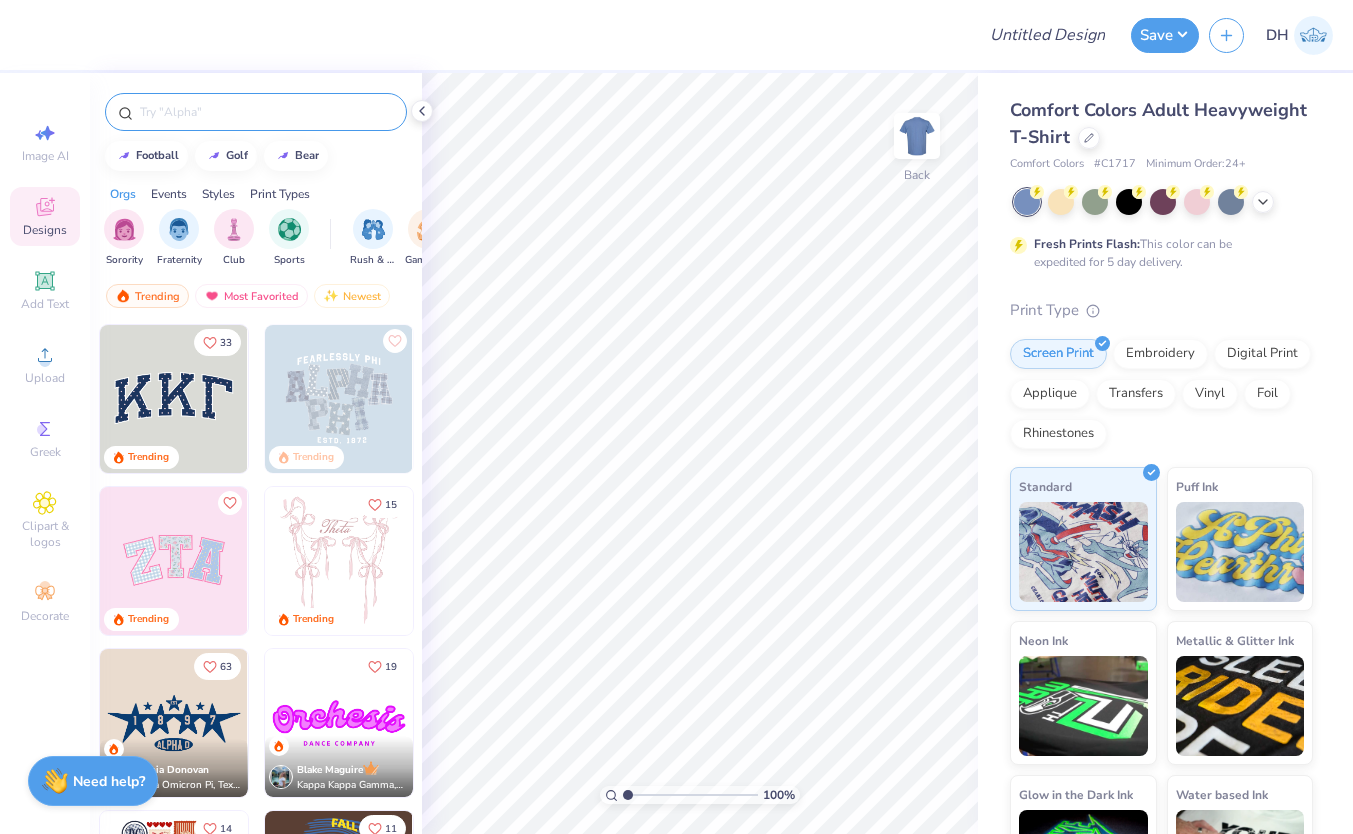 click at bounding box center (266, 112) 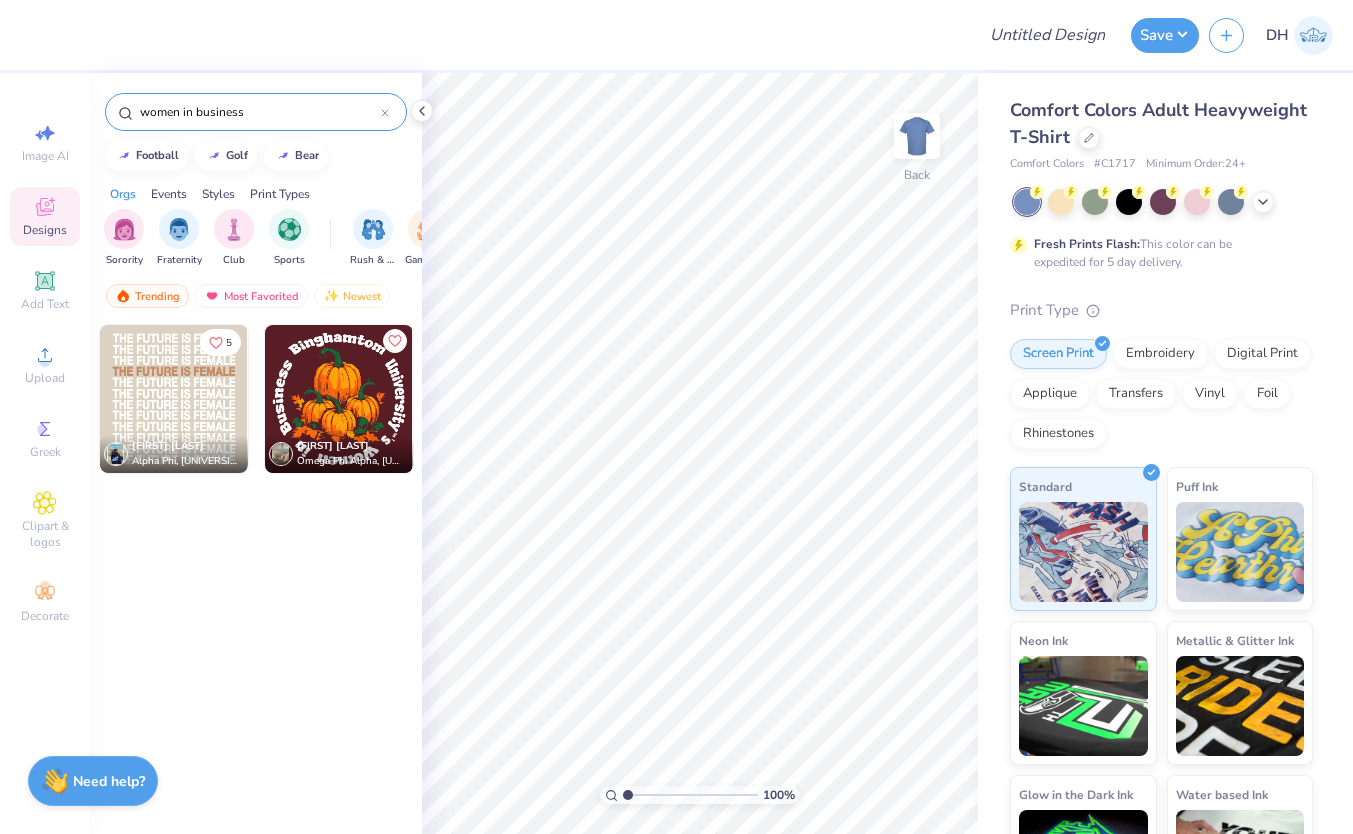 drag, startPoint x: 198, startPoint y: 113, endPoint x: 44, endPoint y: 110, distance: 154.02922 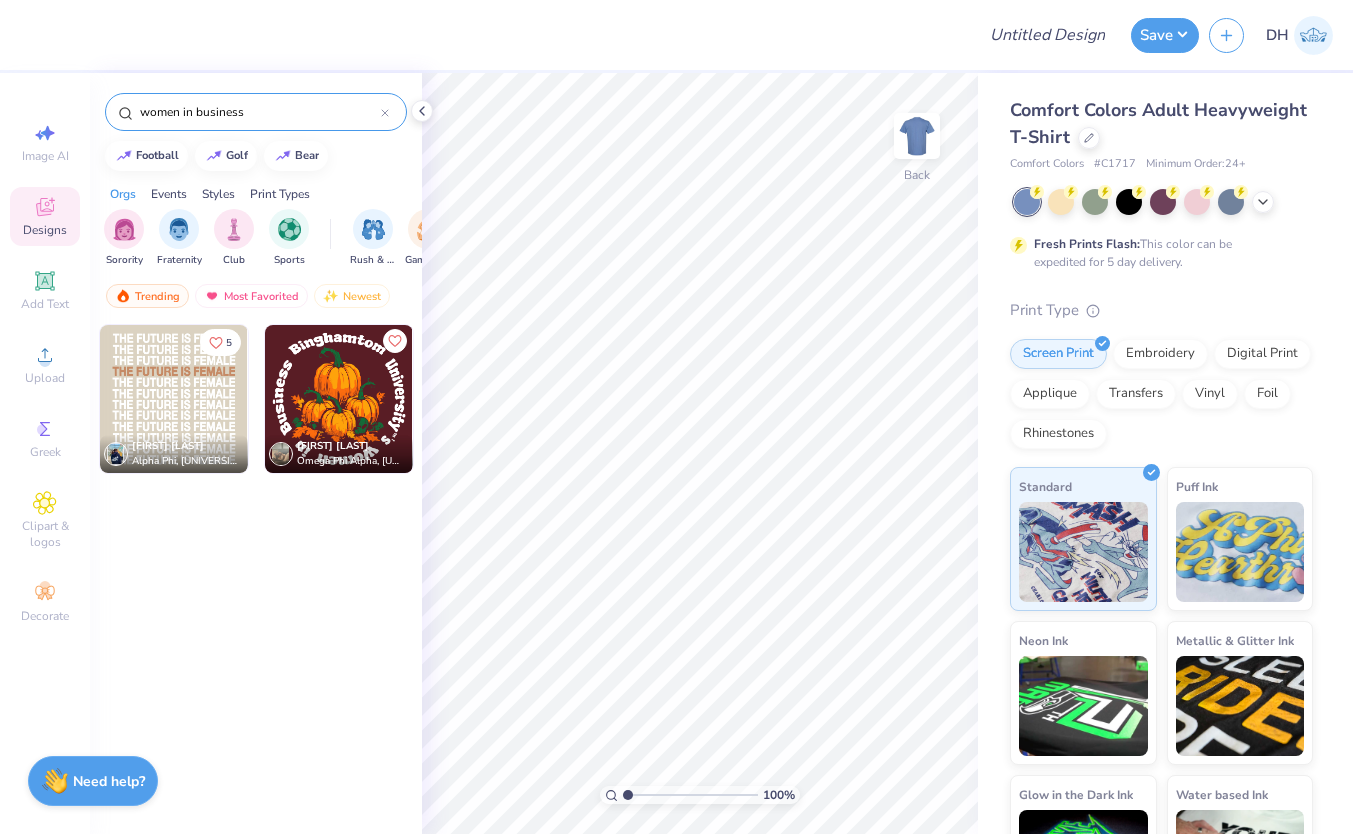 click on "Design Title Save DH Image AI Designs Add Text Upload Greek Clipart & logos Decorate women in business football golf bear Orgs Events Styles Print Types Sorority Fraternity Club Sports Rush & Bid Game Day Parent's Weekend PR & General Philanthropy Big Little Reveal Retreat Date Parties & Socials Spring Break Greek Week Graduation Formal & Semi Holidays Founder’s Day Classic Minimalist Varsity Y2K Typography Cartoons Handdrawn Grunge 60s & 70s 80s & 90s Embroidery Screen Print Applique Digital Print Patches Vinyl Transfers Trending Most Favorited Newest 5 [PERSON] Alpha Phi, [UNIVERSITY] [PERSON] Omega Phi Alpha, [UNIVERSITY] 100 % Back Comfort Colors Adult Heavyweight T-Shirt Comfort Colors # C1717 Minimum Order: 24 + Fresh Prints Flash: This color can be expedited for 5 day delivery. Print Type Screen Print Embroidery Digital Print Applique Transfers Vinyl Foil Rhinestones Standard Puff Ink Neon Ink Metallic & Glitter Ink Glow in the Dark Ink Water based Ink" at bounding box center (676, 417) 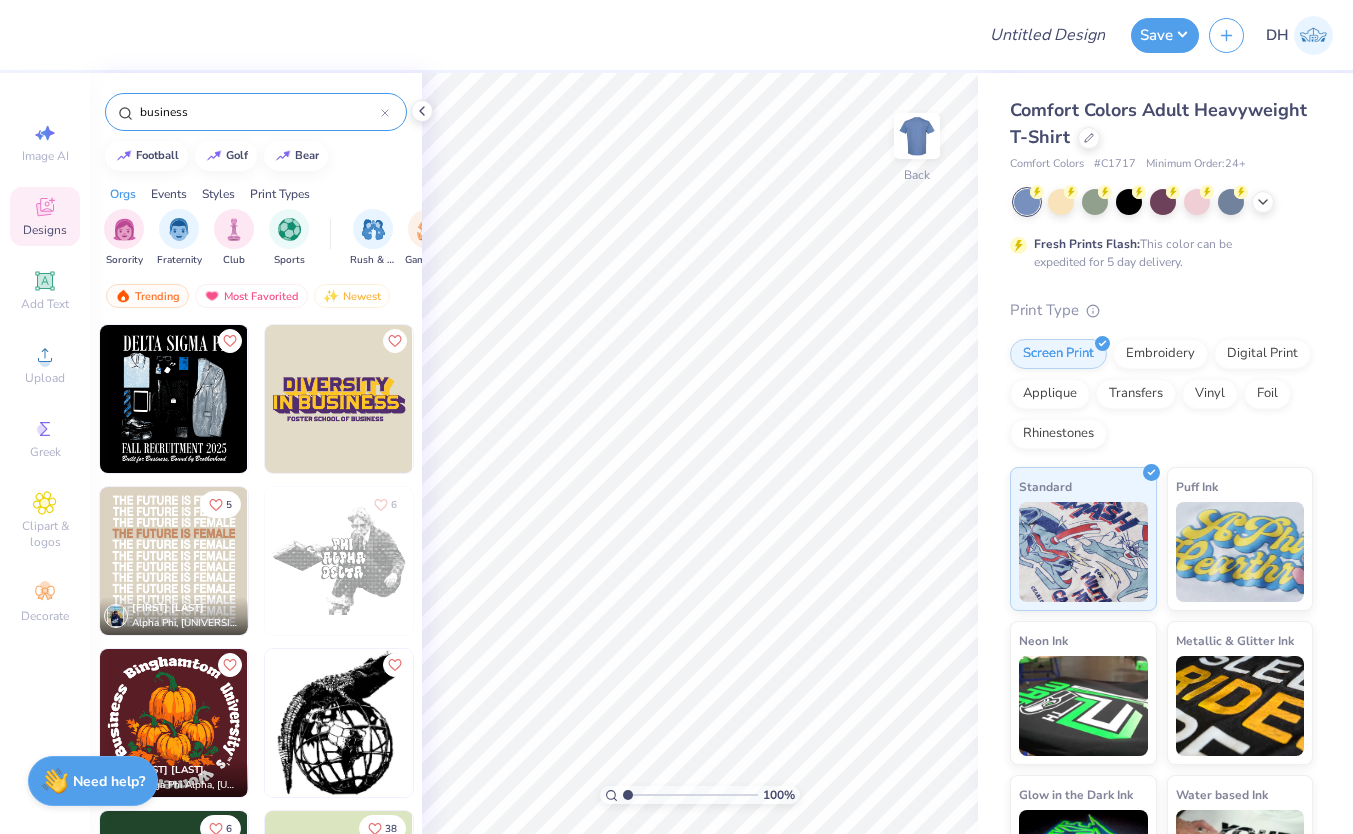 scroll, scrollTop: 63, scrollLeft: 0, axis: vertical 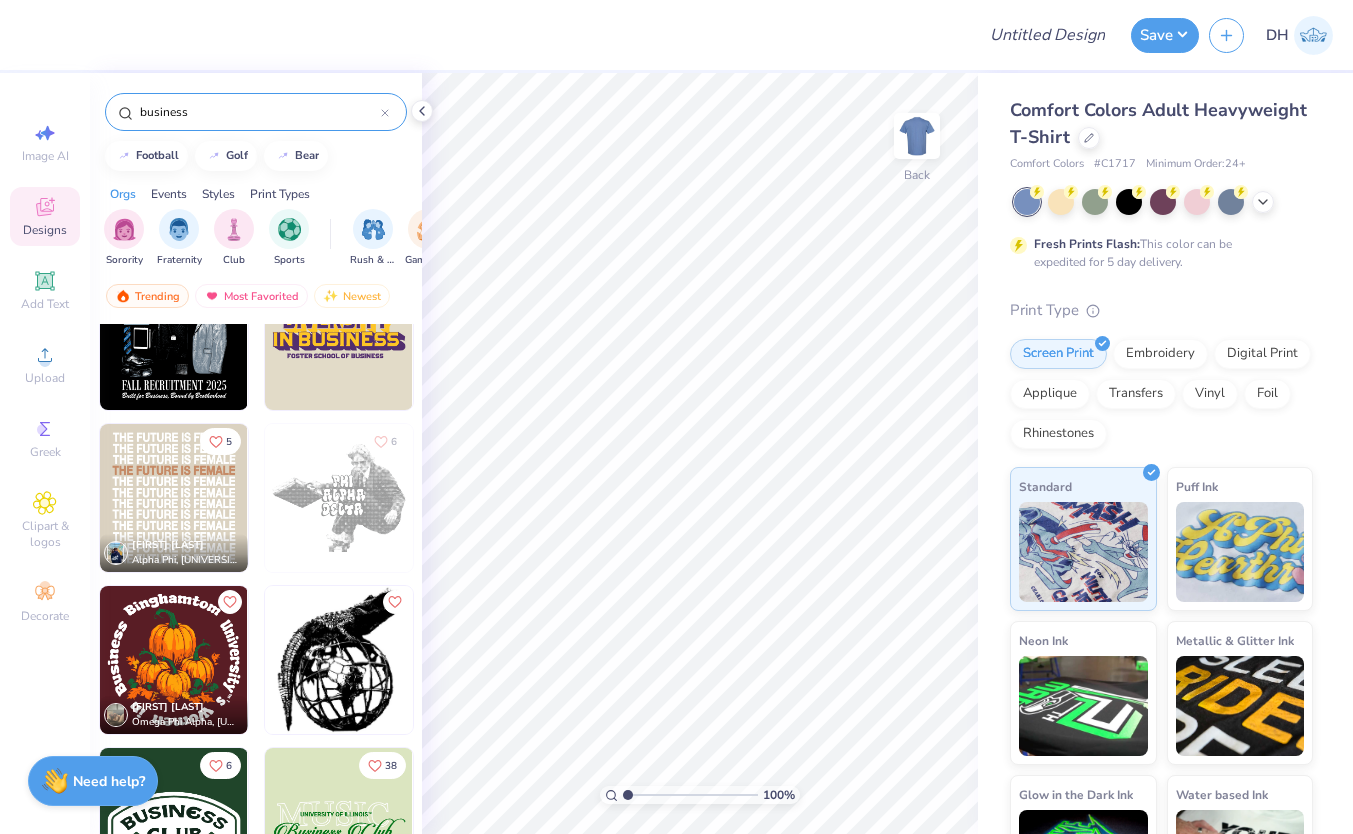 type on "business" 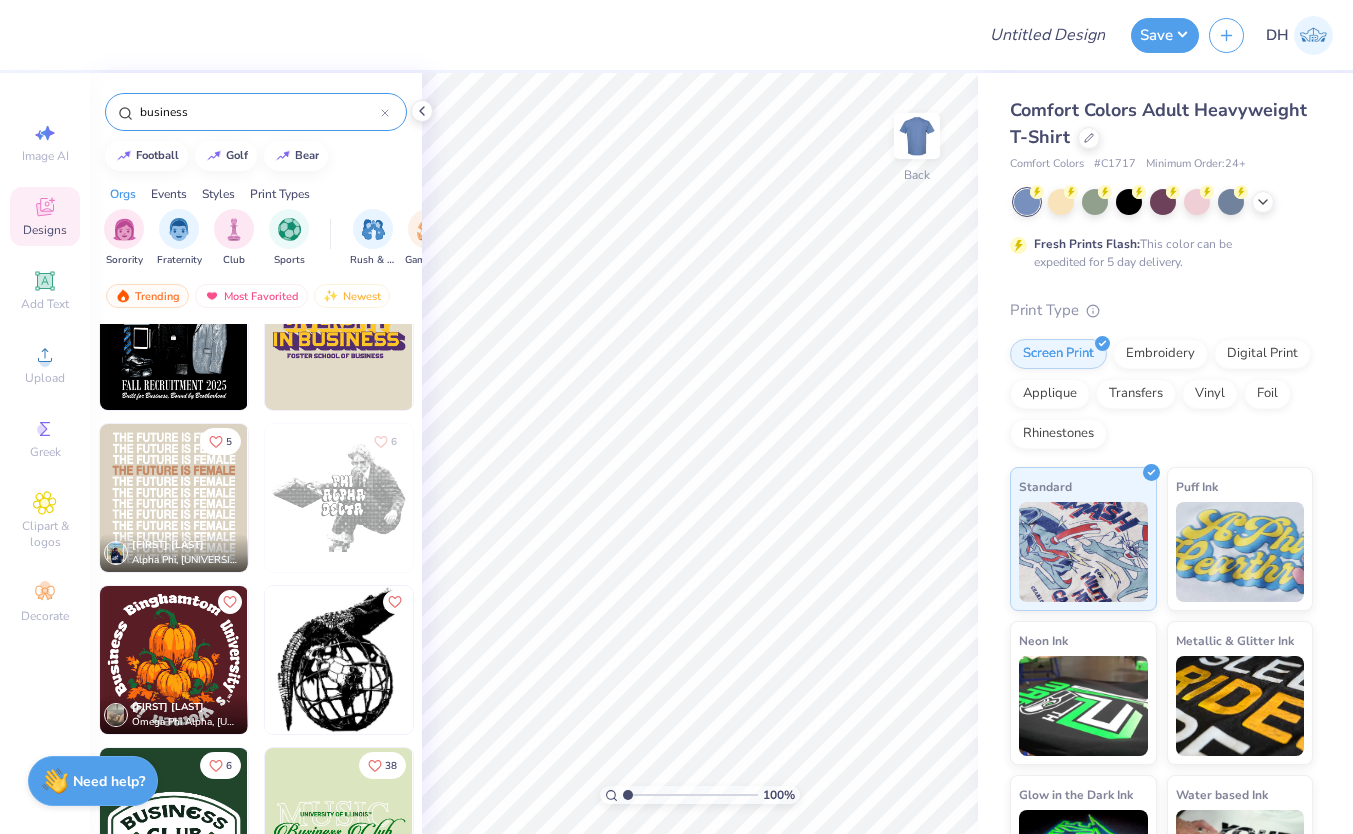 click on "business" at bounding box center [256, 107] 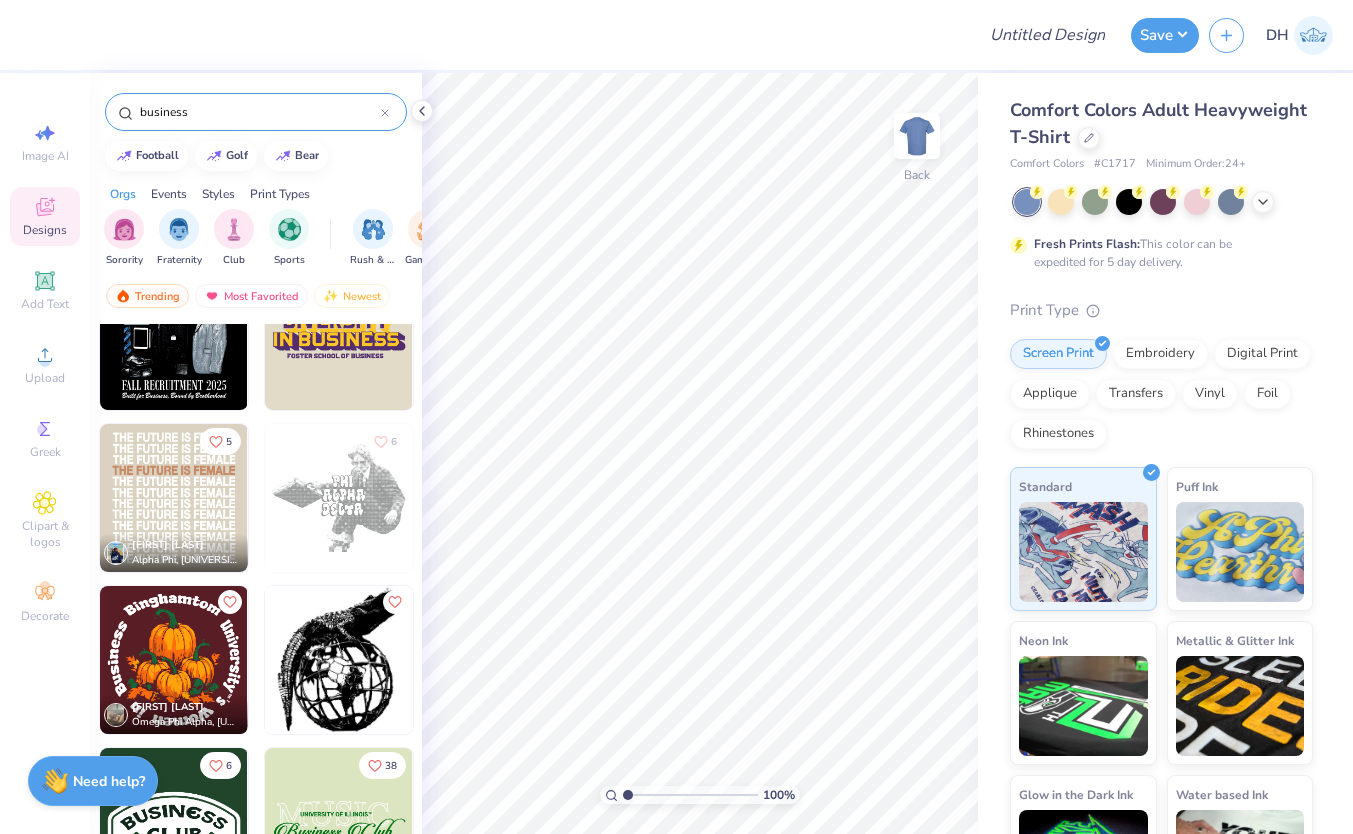 click at bounding box center (339, 822) 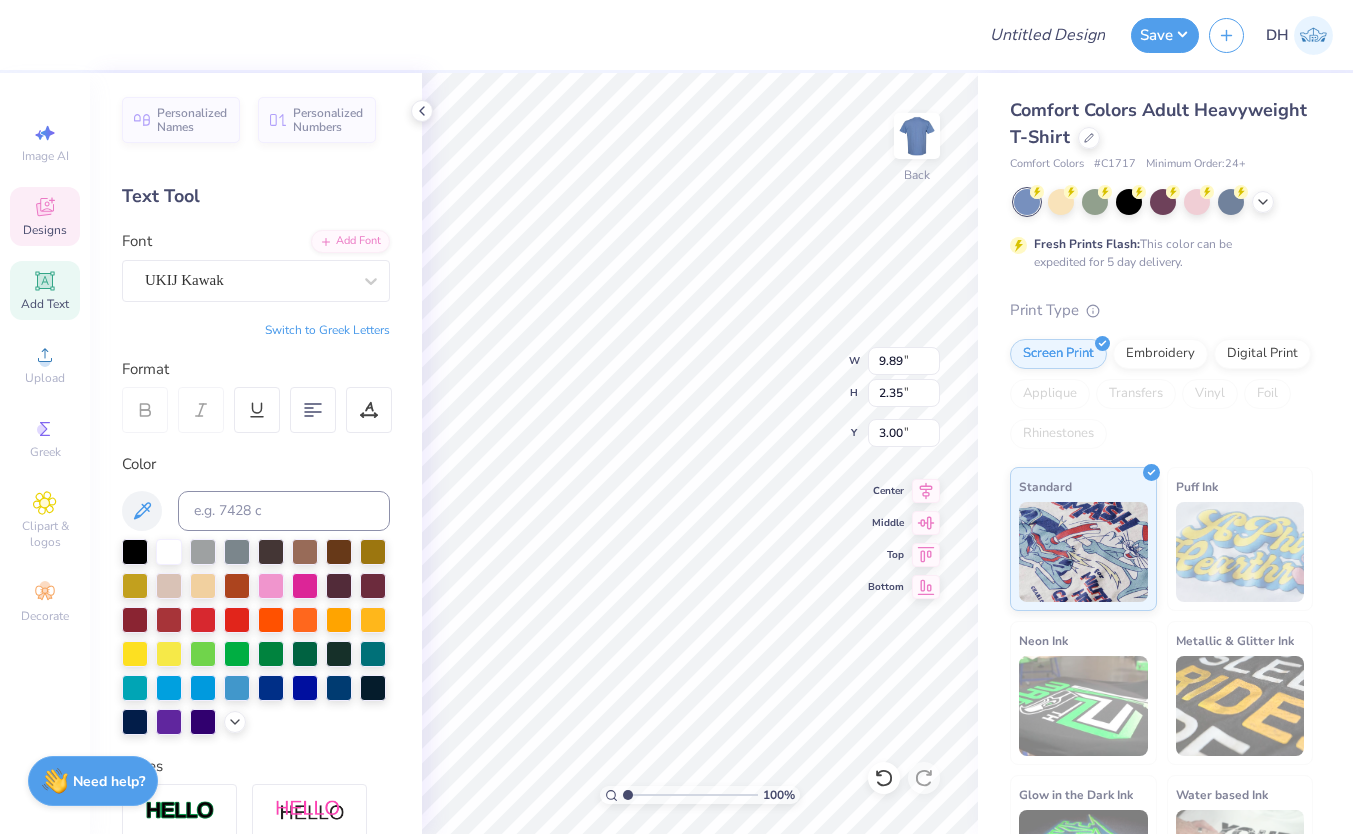 scroll, scrollTop: 0, scrollLeft: 0, axis: both 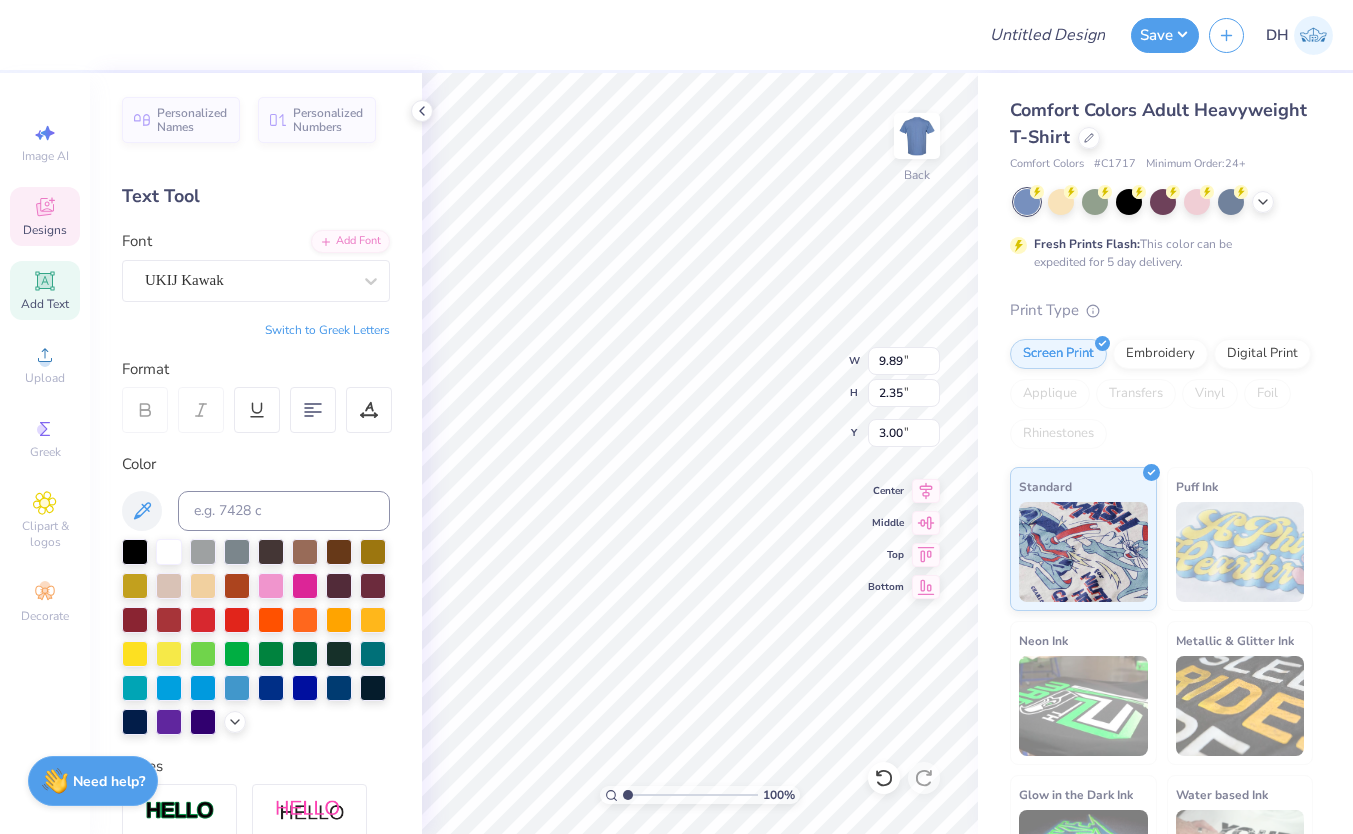 type on "WOMEN" 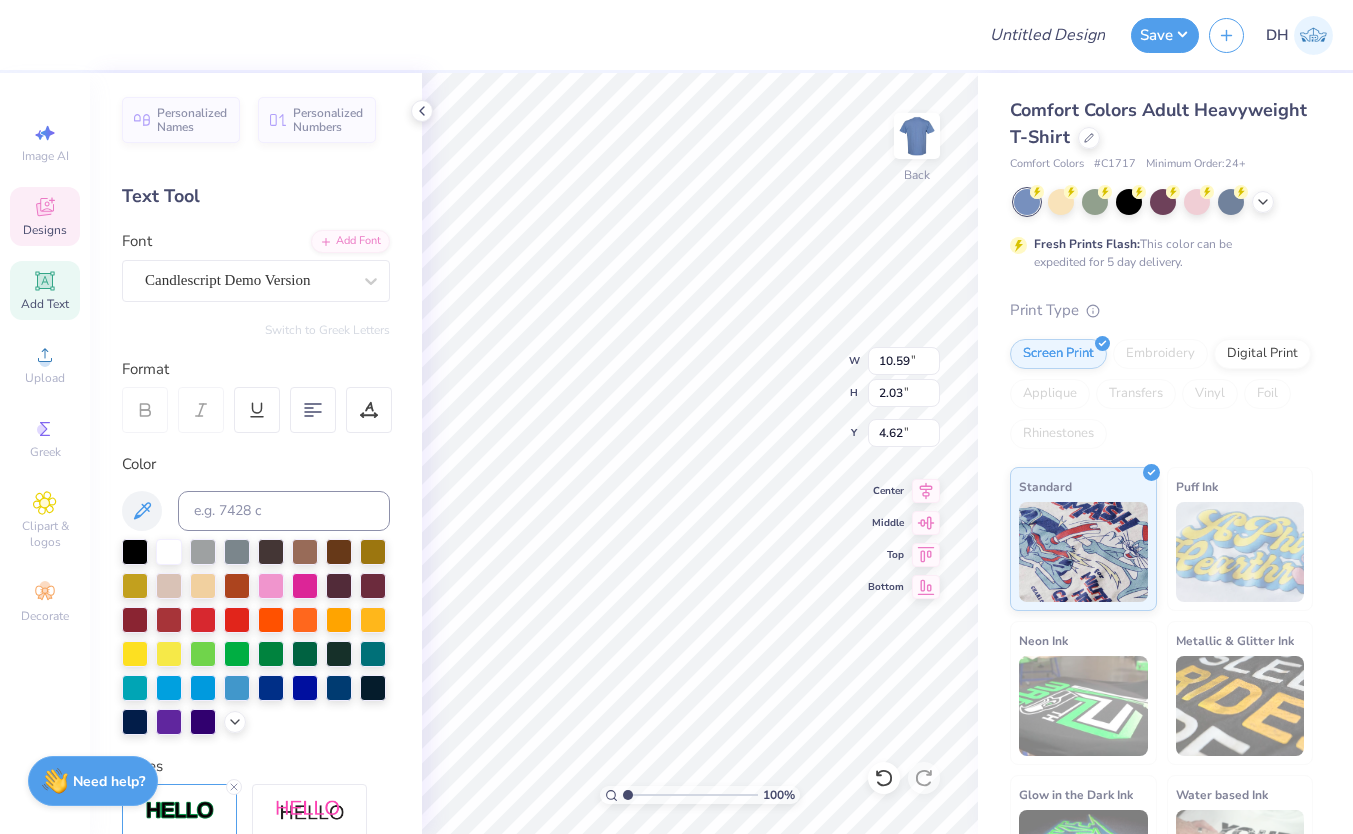 scroll, scrollTop: 0, scrollLeft: 2, axis: horizontal 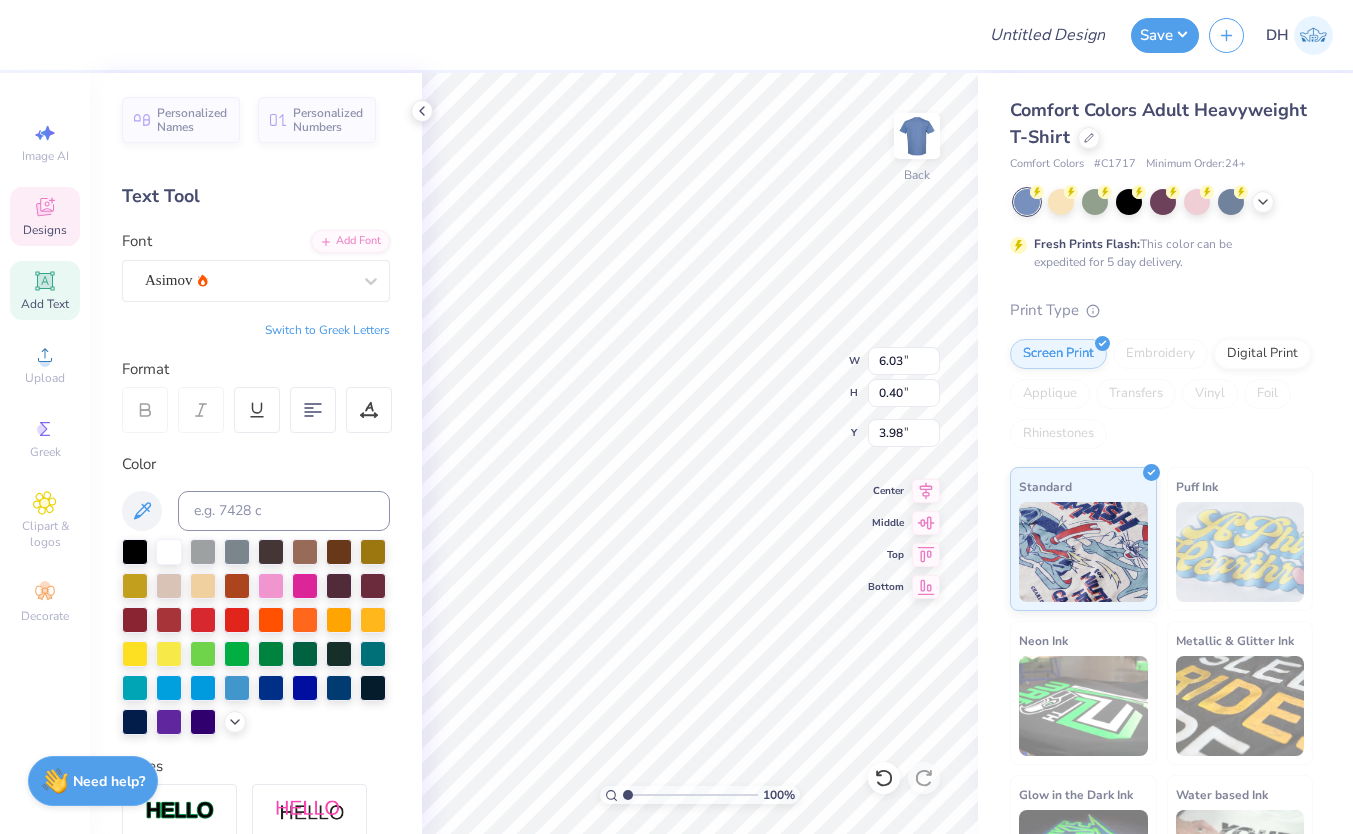 type on "0.28" 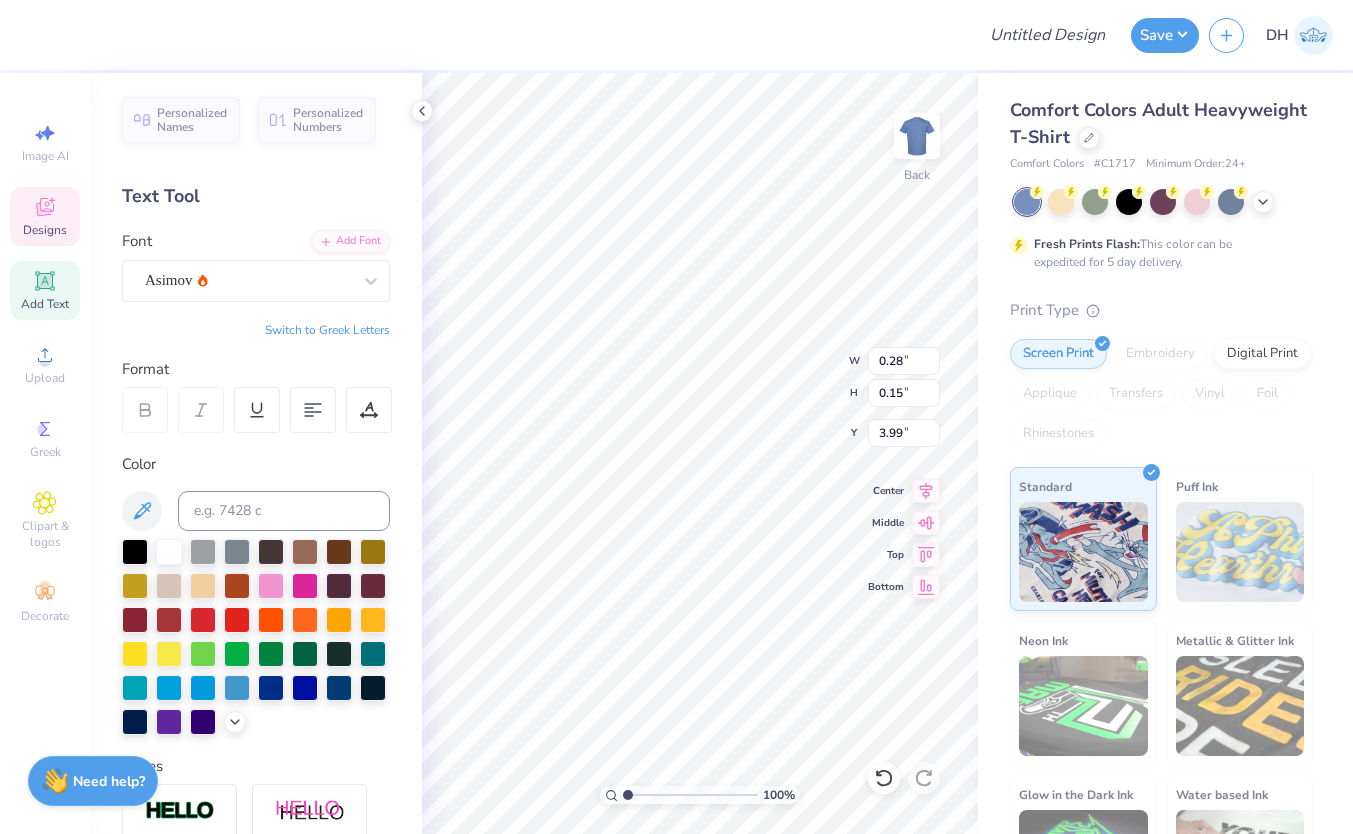 type on "6.03" 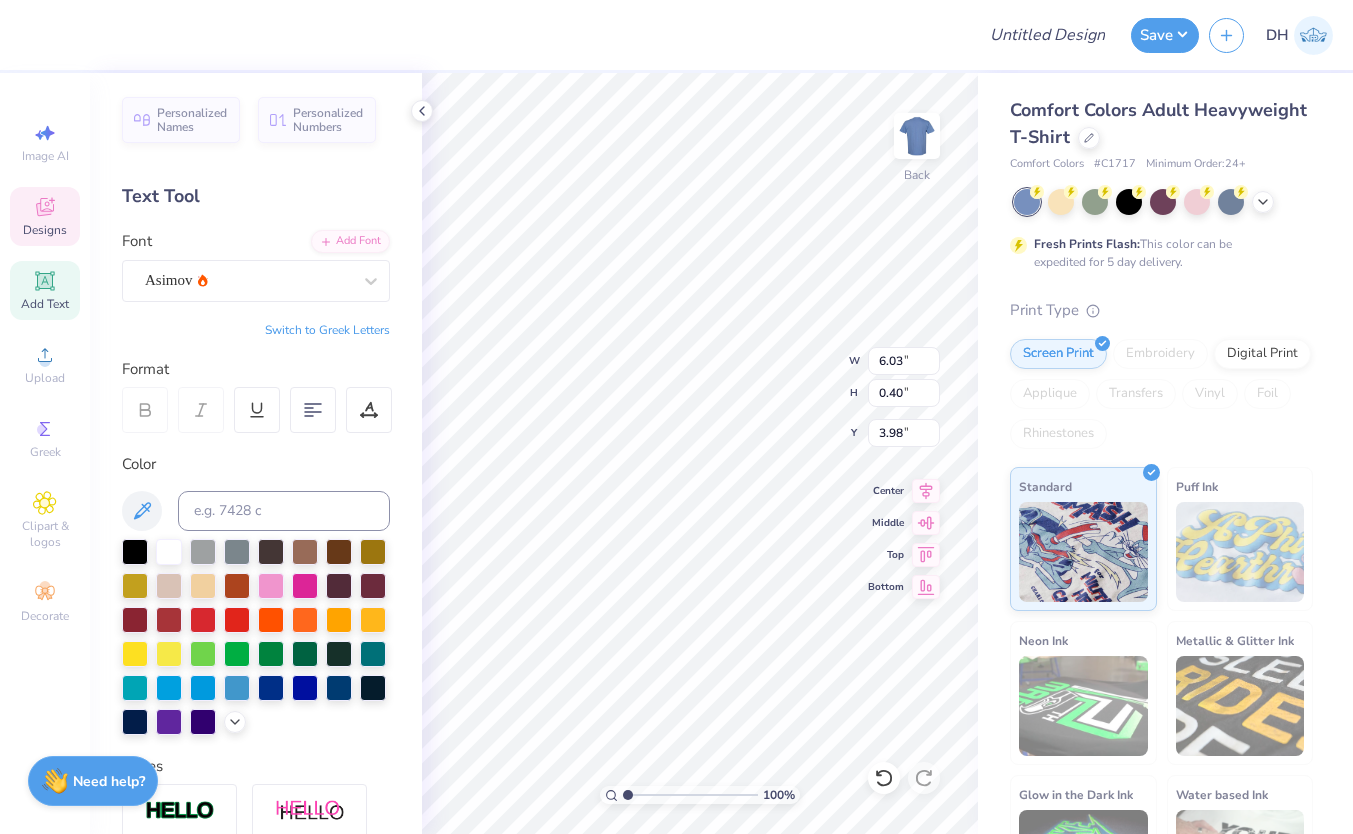 scroll, scrollTop: 0, scrollLeft: 0, axis: both 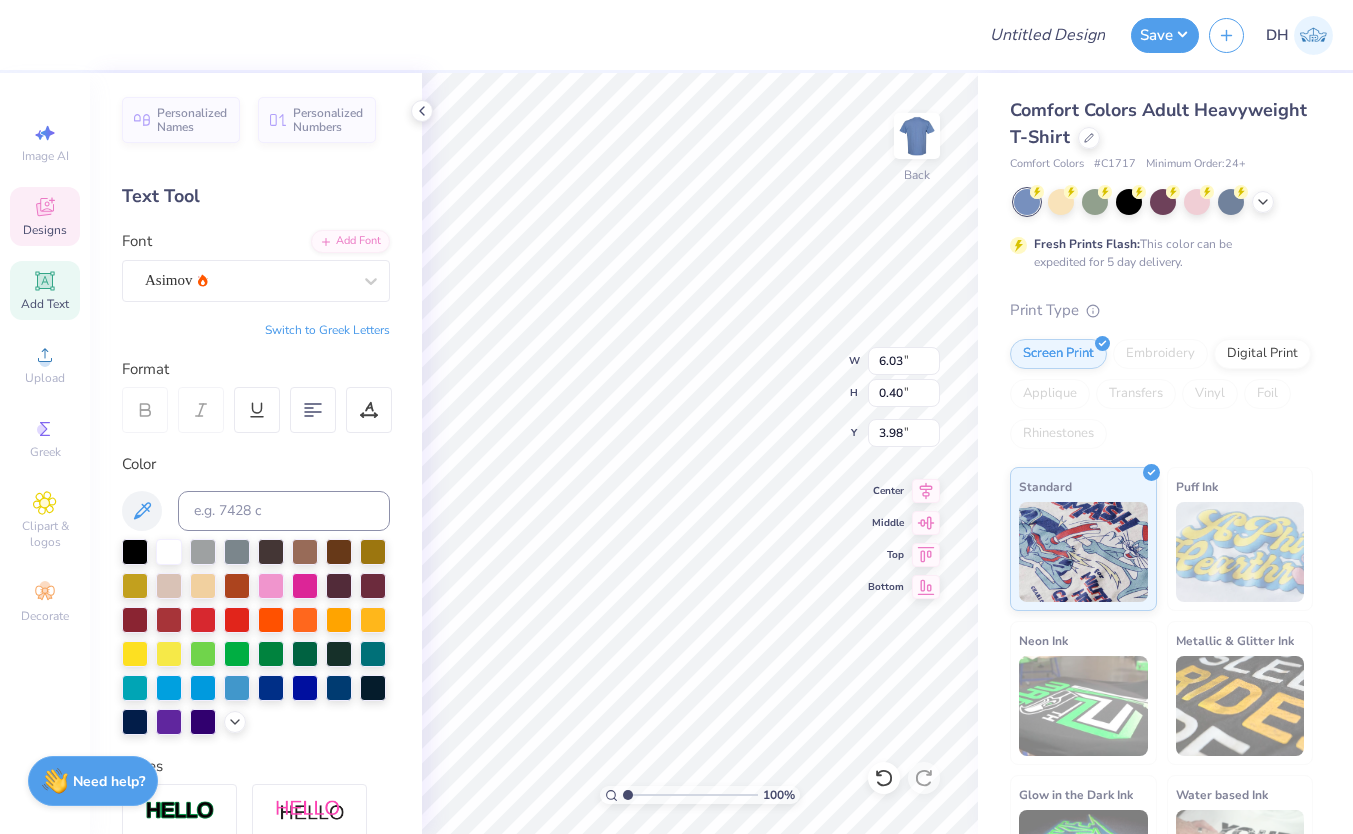 type on "U" 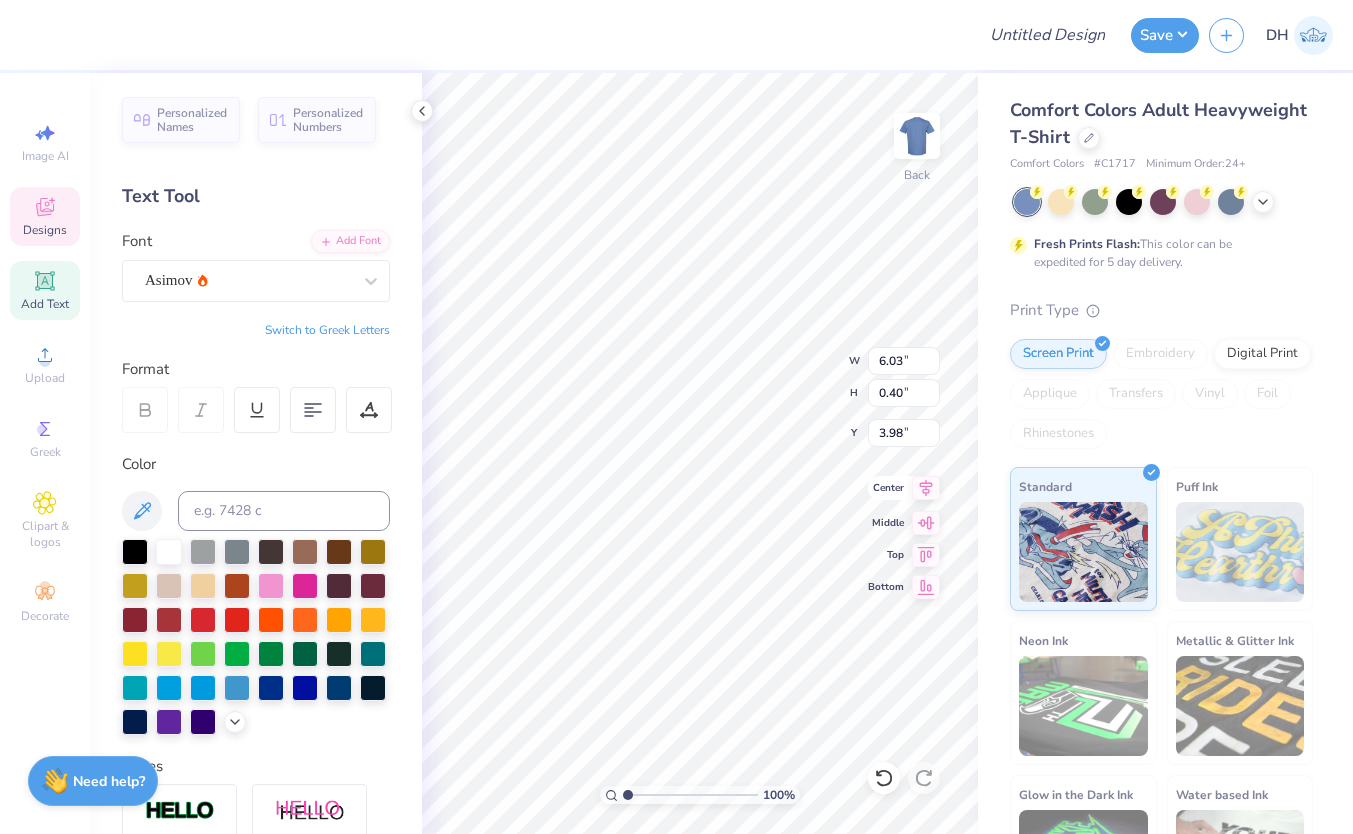 click on "100 % Back W 6.03 6.03 " H 0.40 0.40 " Y 3.98 3.98 " Center Middle Top Bottom" at bounding box center [700, 453] 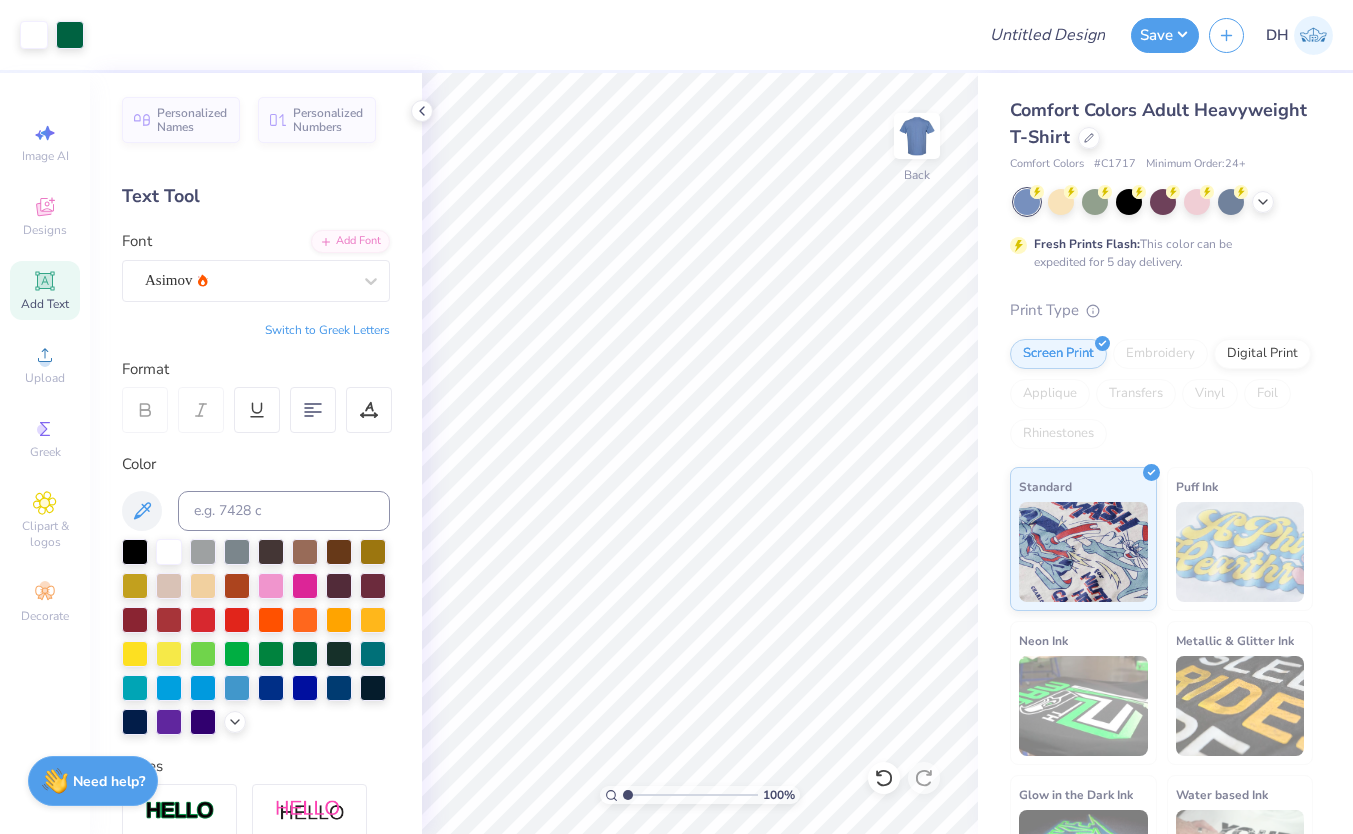 click at bounding box center [1163, 202] 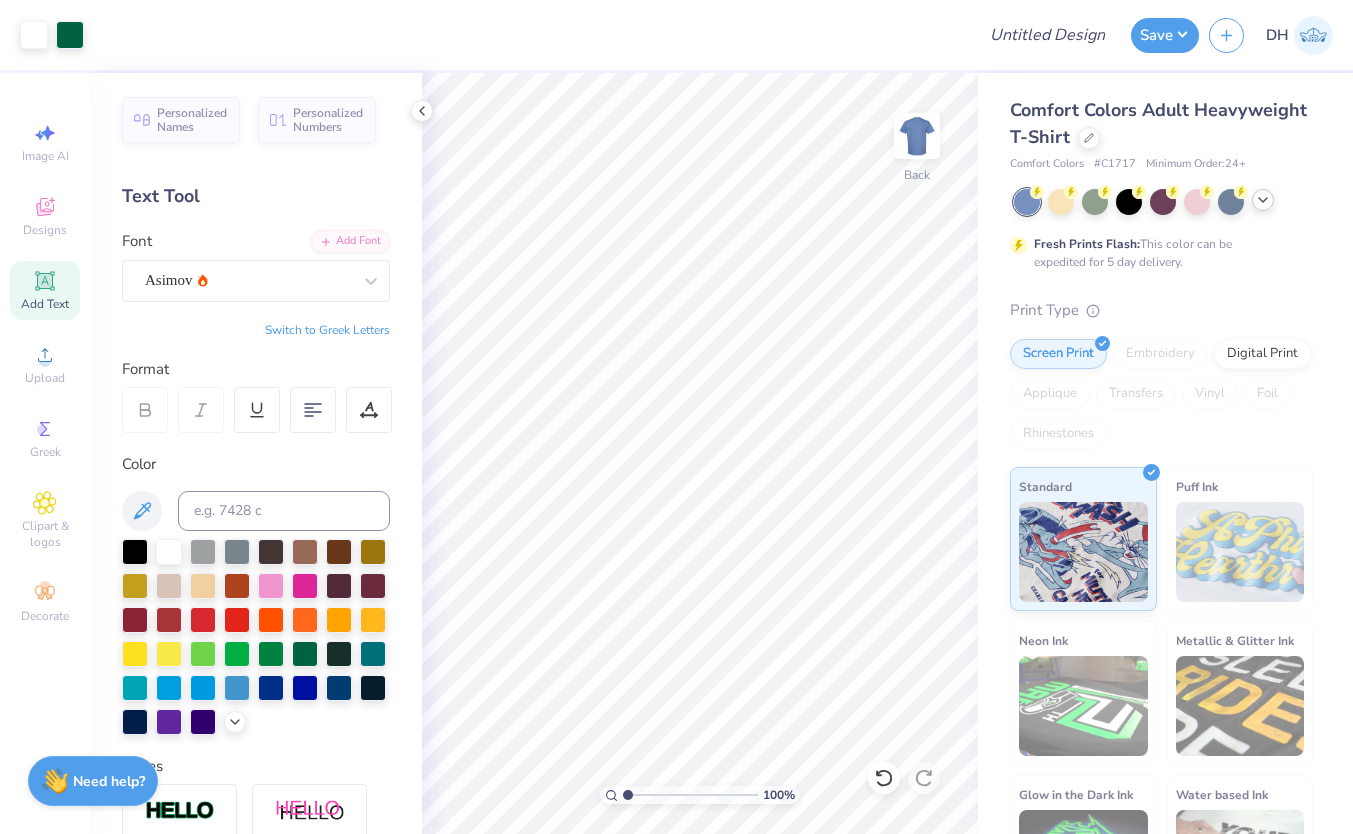 click 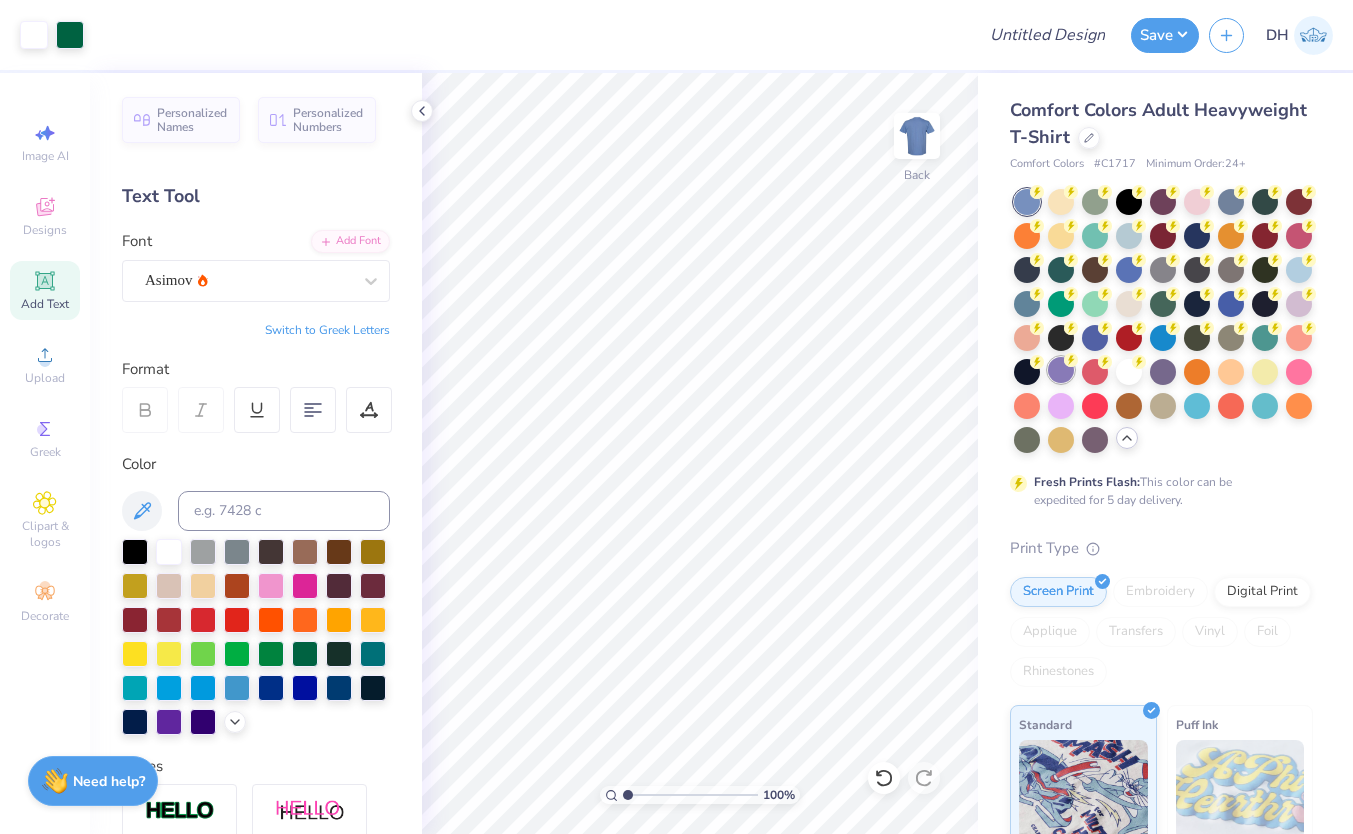 click at bounding box center [1061, 370] 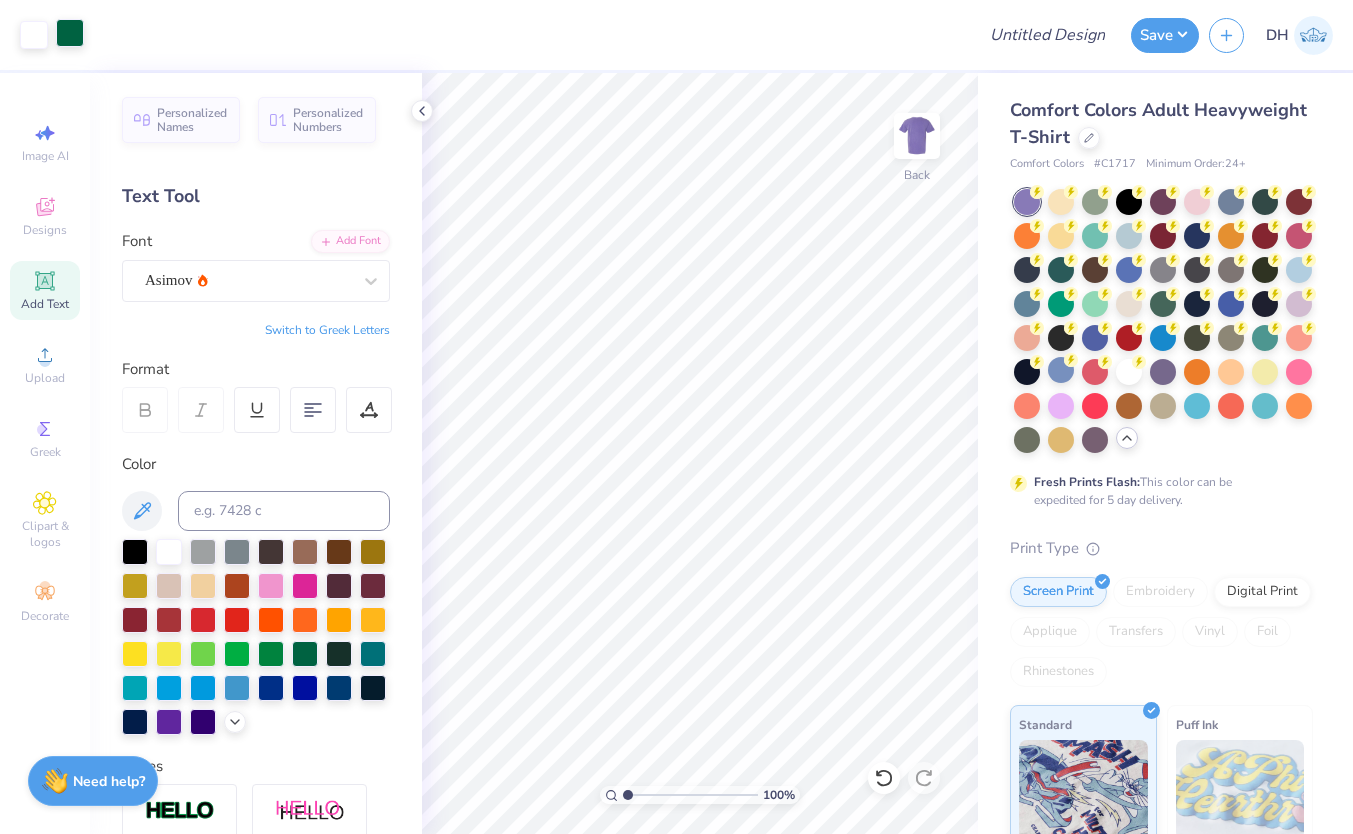 click at bounding box center (70, 33) 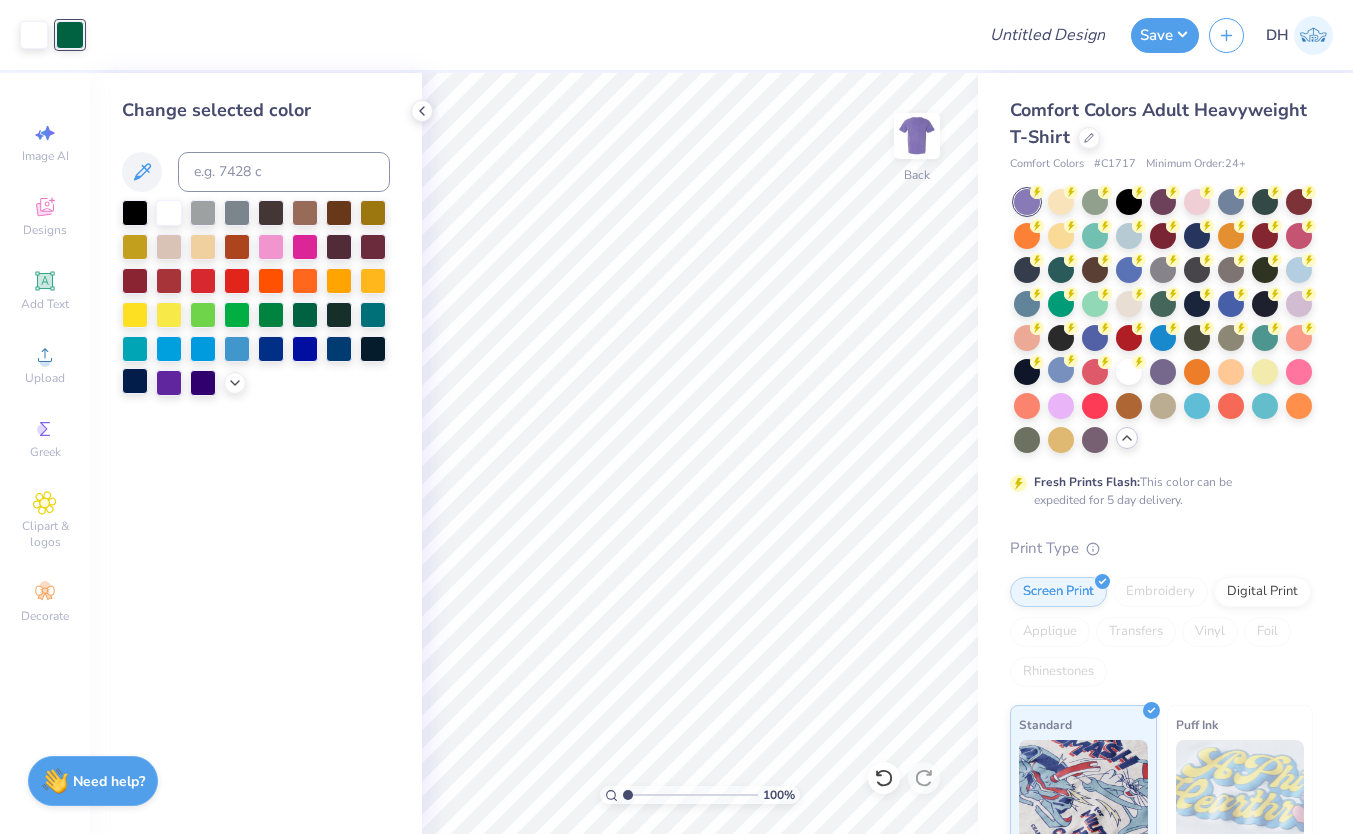 click at bounding box center (135, 381) 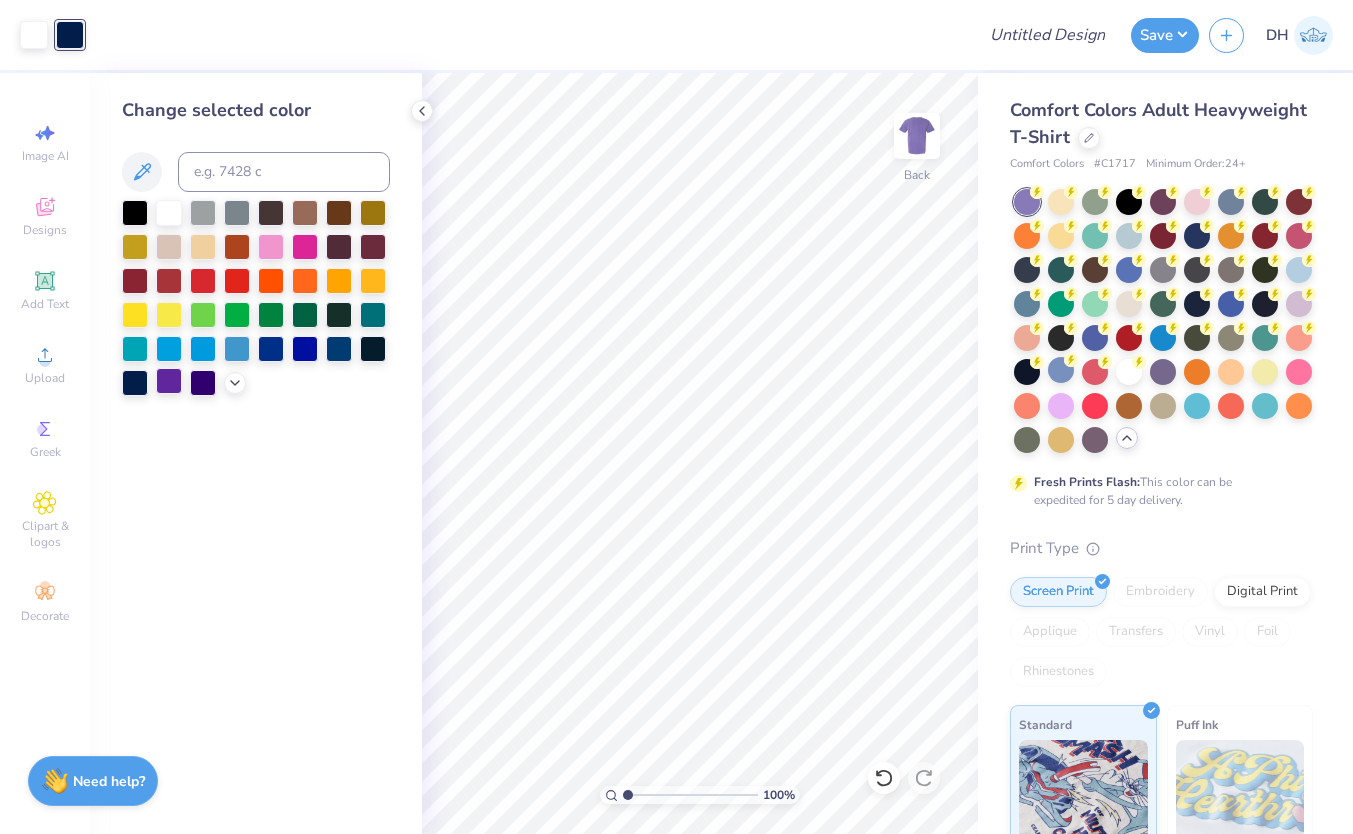 click at bounding box center (169, 381) 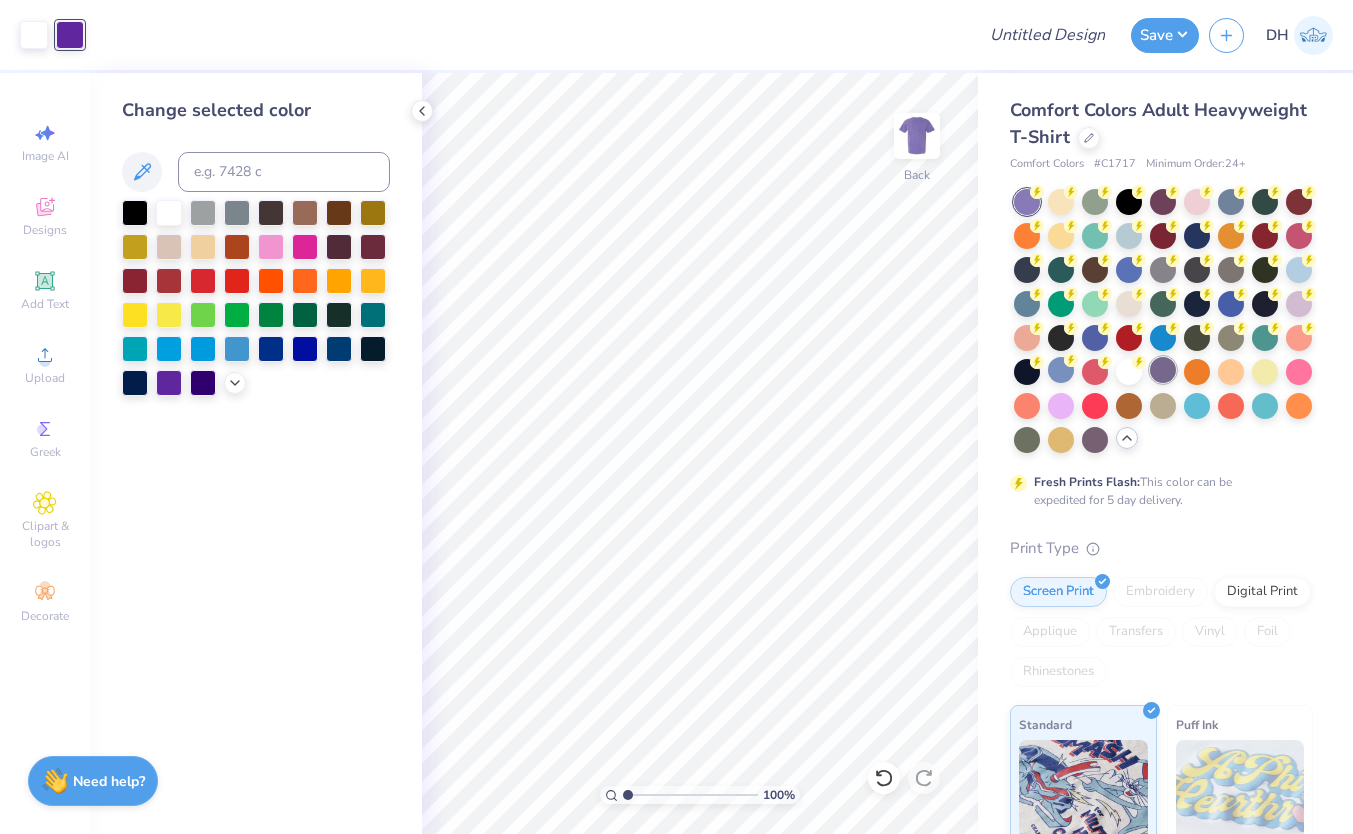 click at bounding box center [1163, 370] 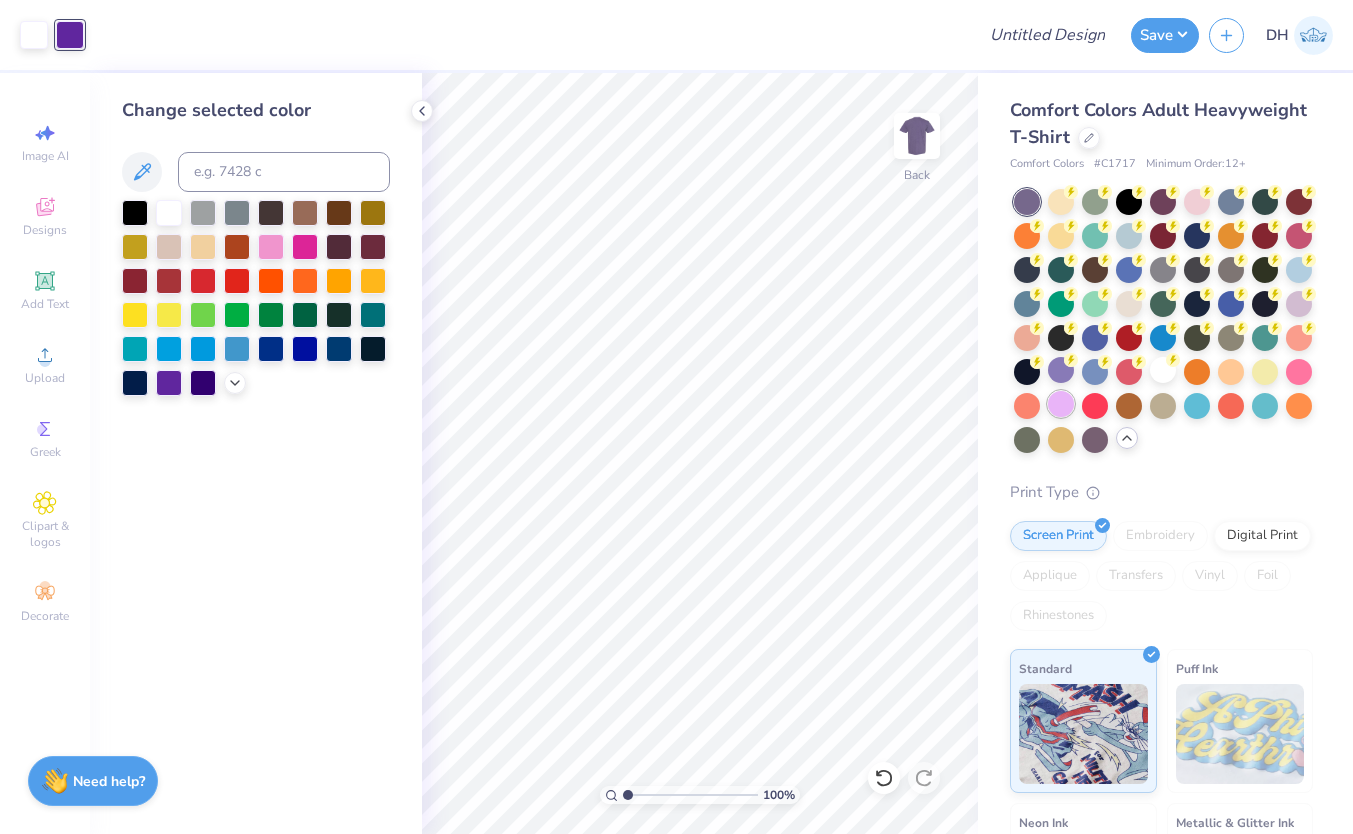 click at bounding box center [1061, 404] 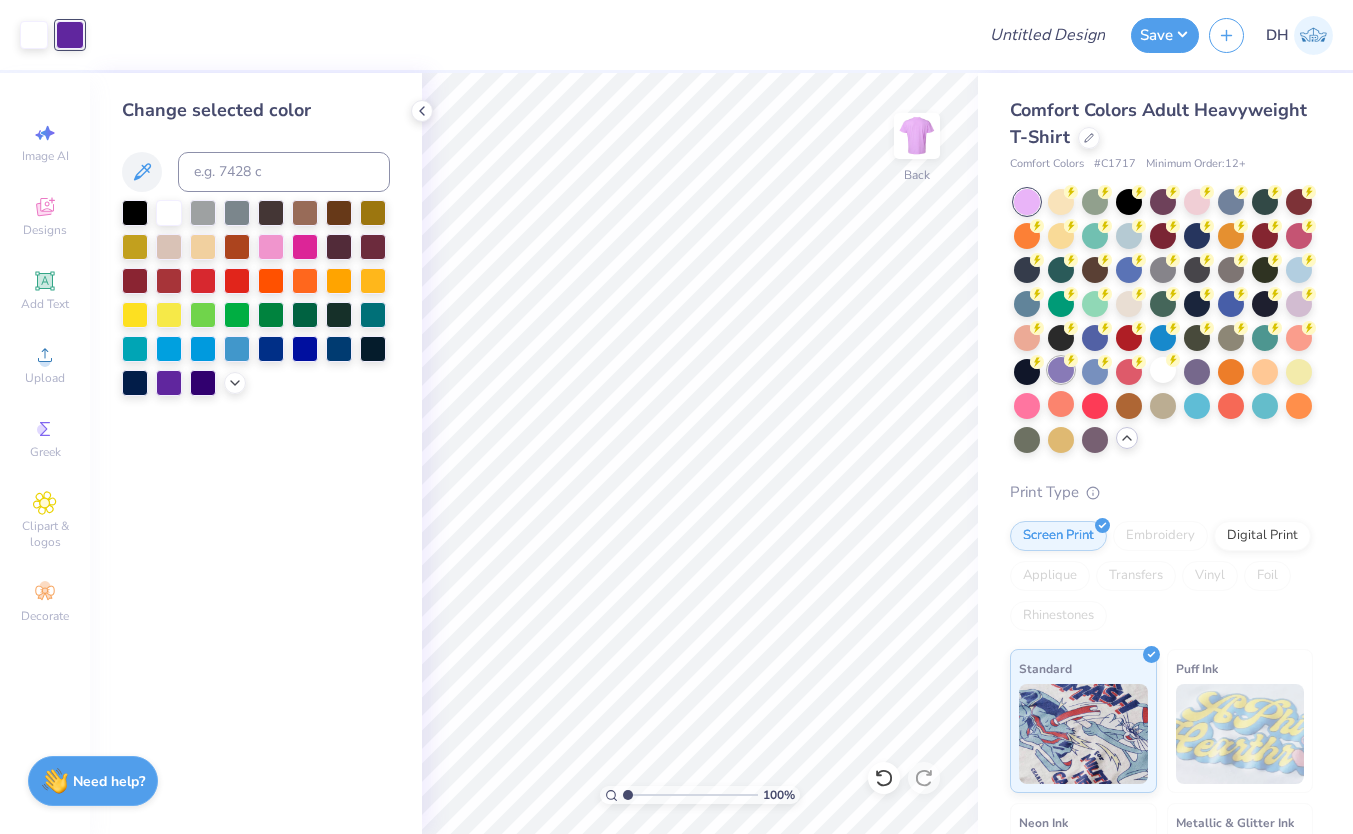 click at bounding box center (1061, 370) 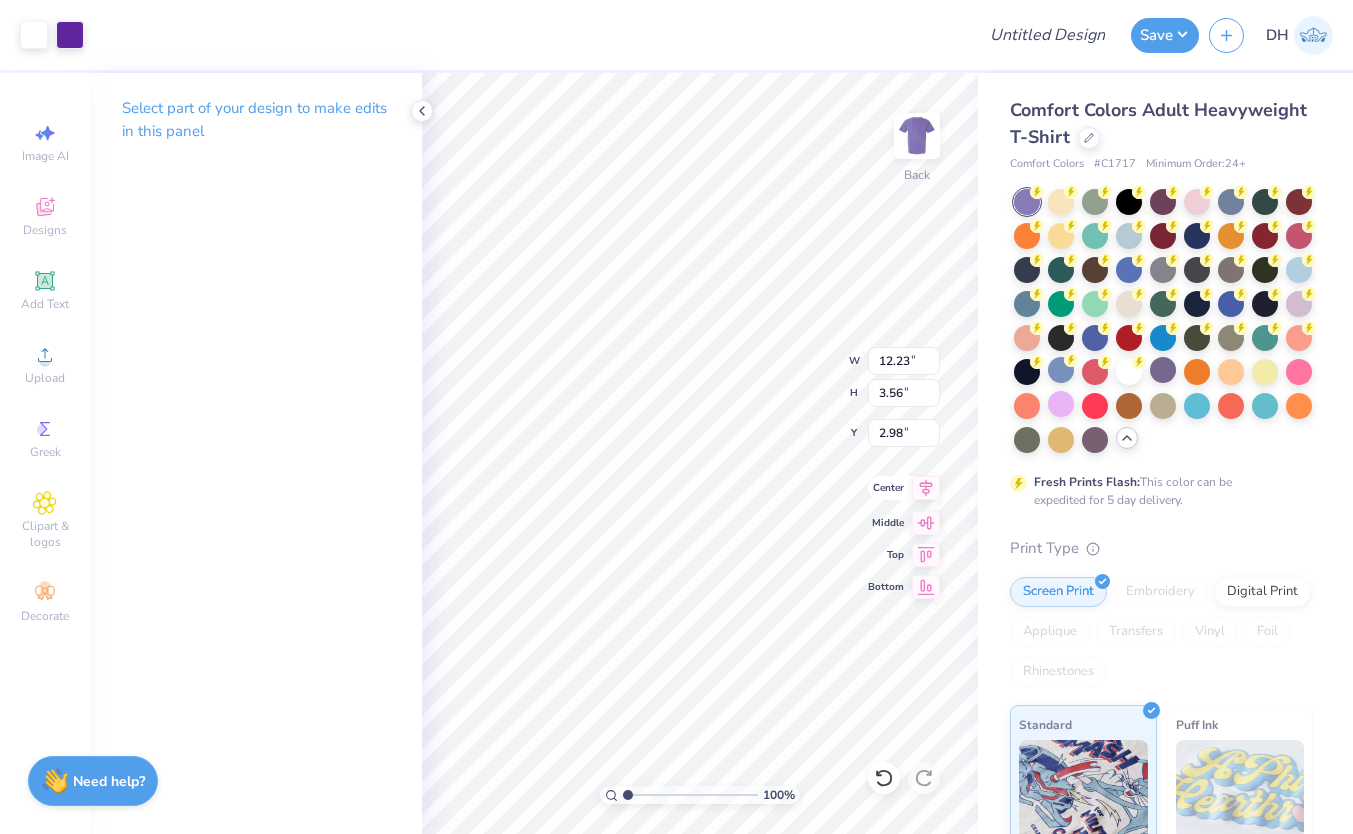 click on "100 % Back W 12.23 12.23 " H 3.56 3.56 " Y 2.98 2.98 " Center Middle Top Bottom" at bounding box center (700, 453) 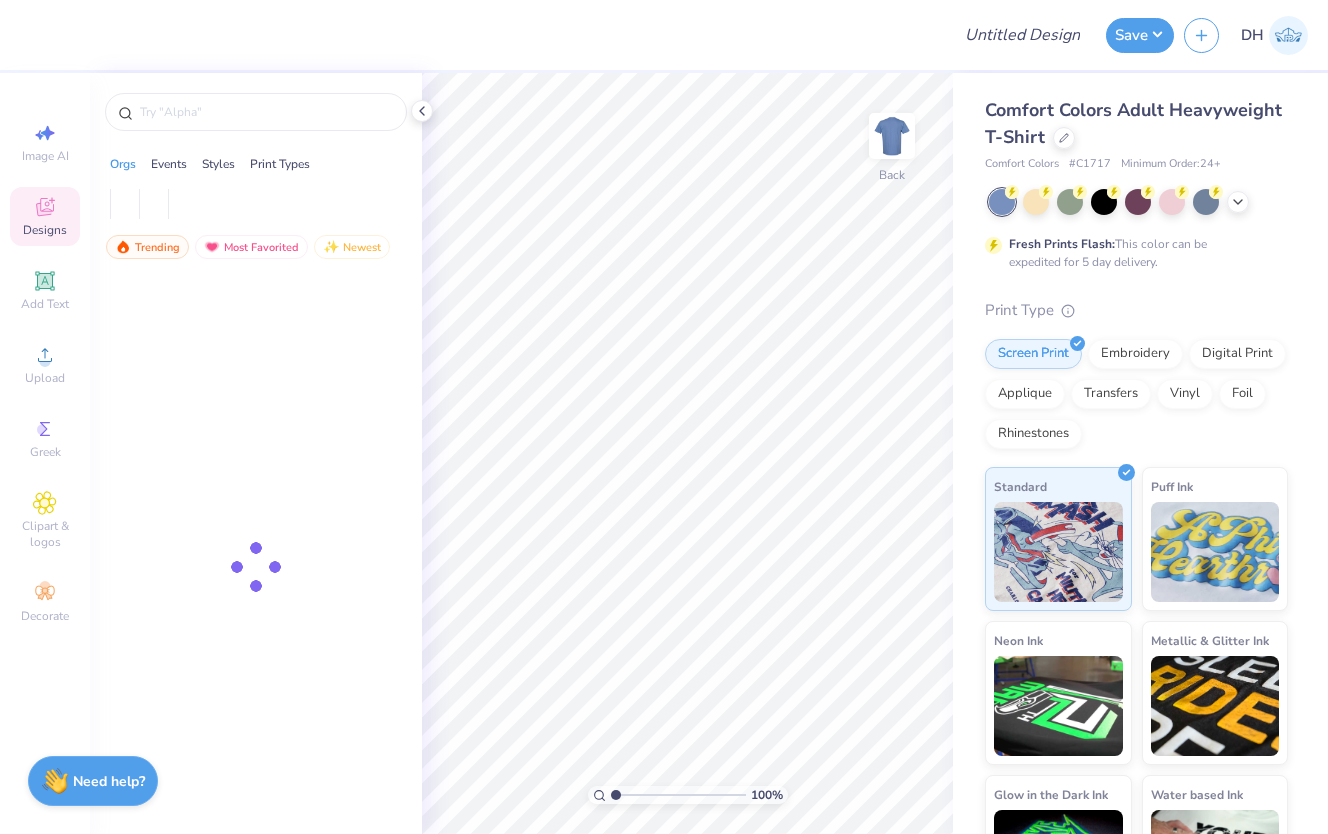 scroll, scrollTop: 0, scrollLeft: 0, axis: both 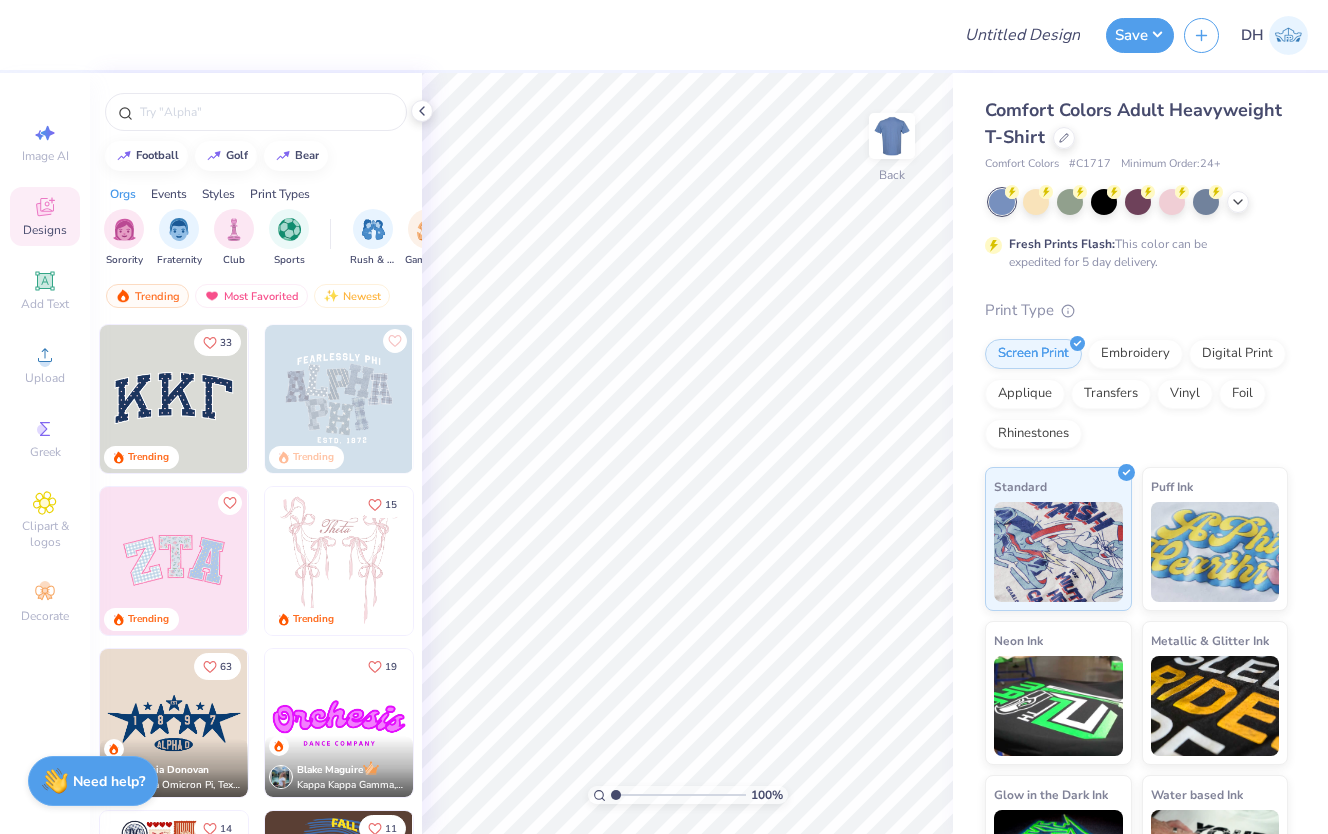 click at bounding box center (174, 399) 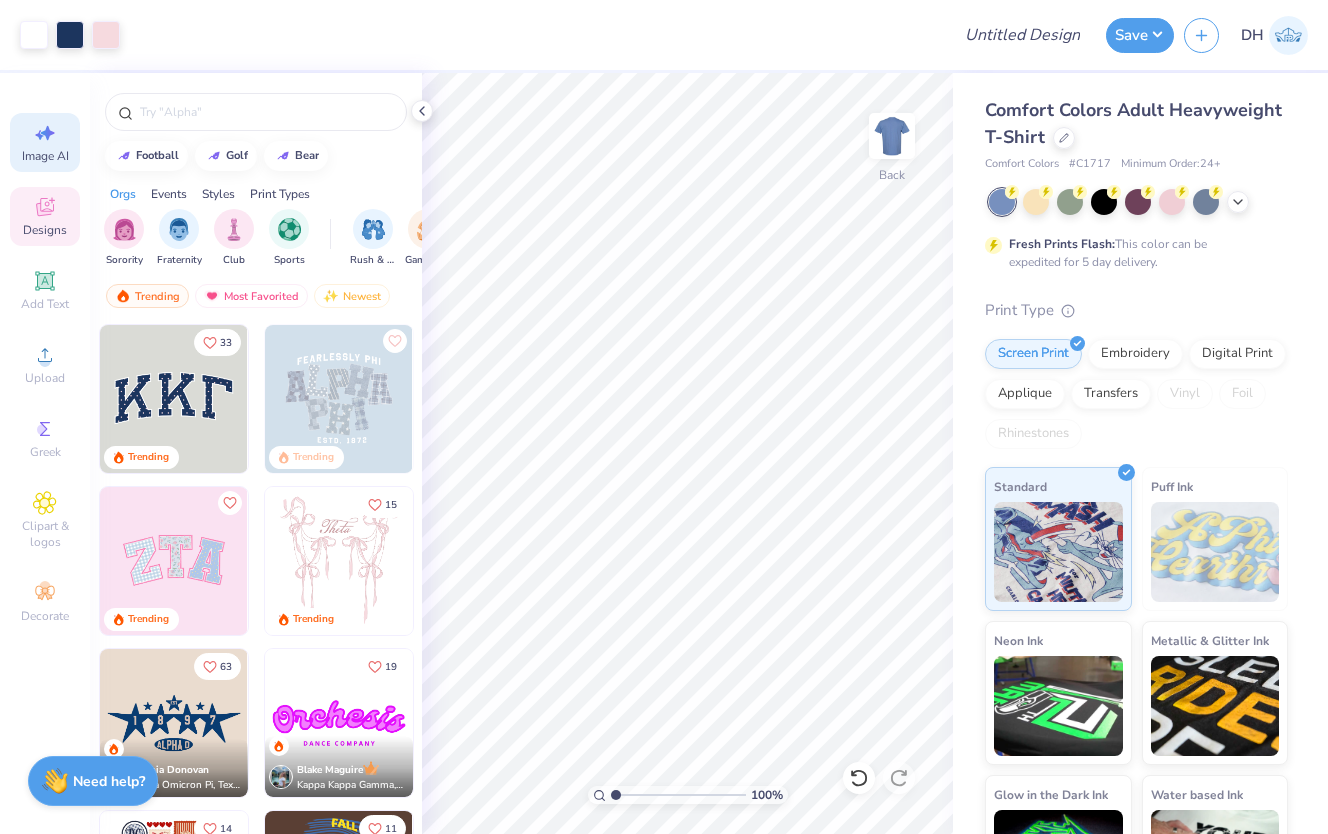click on "Image AI" at bounding box center [45, 156] 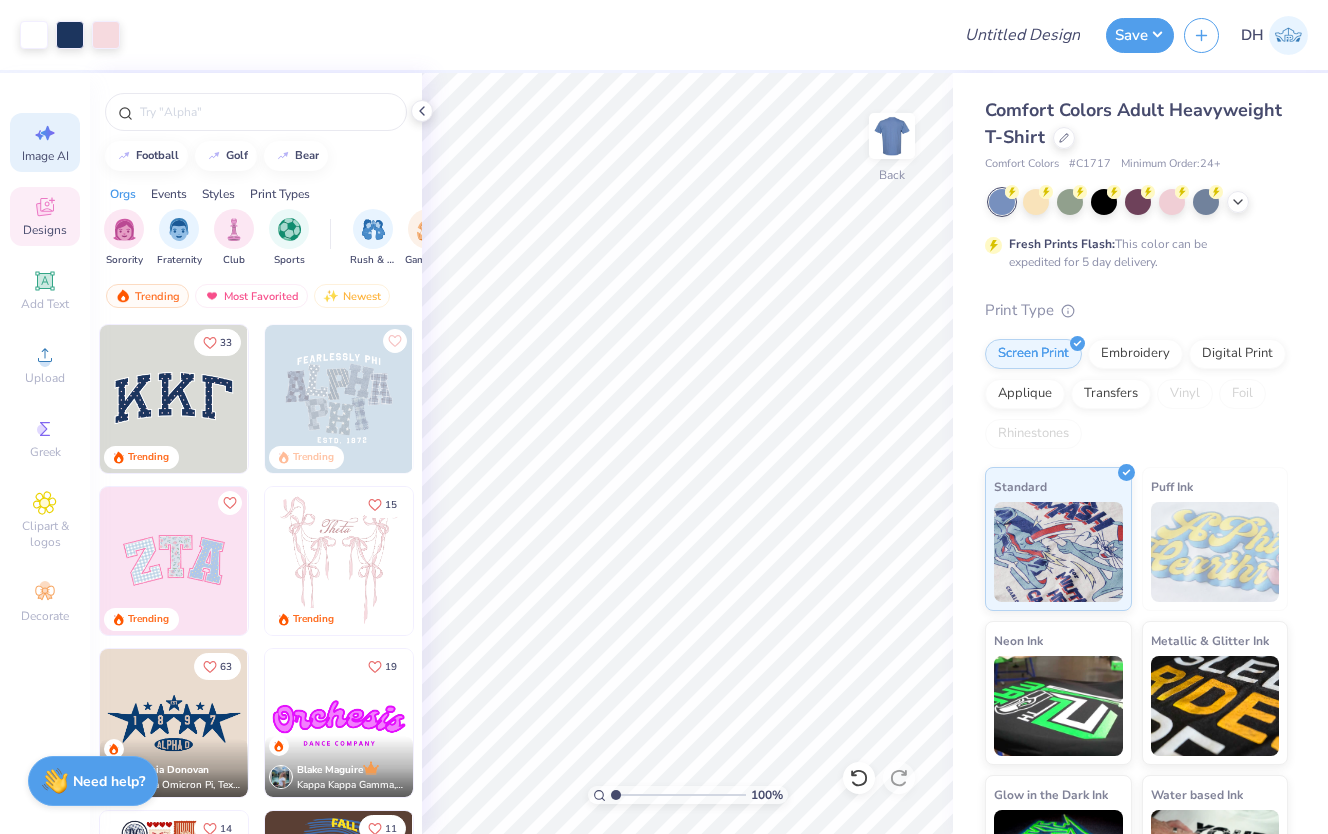 select on "4" 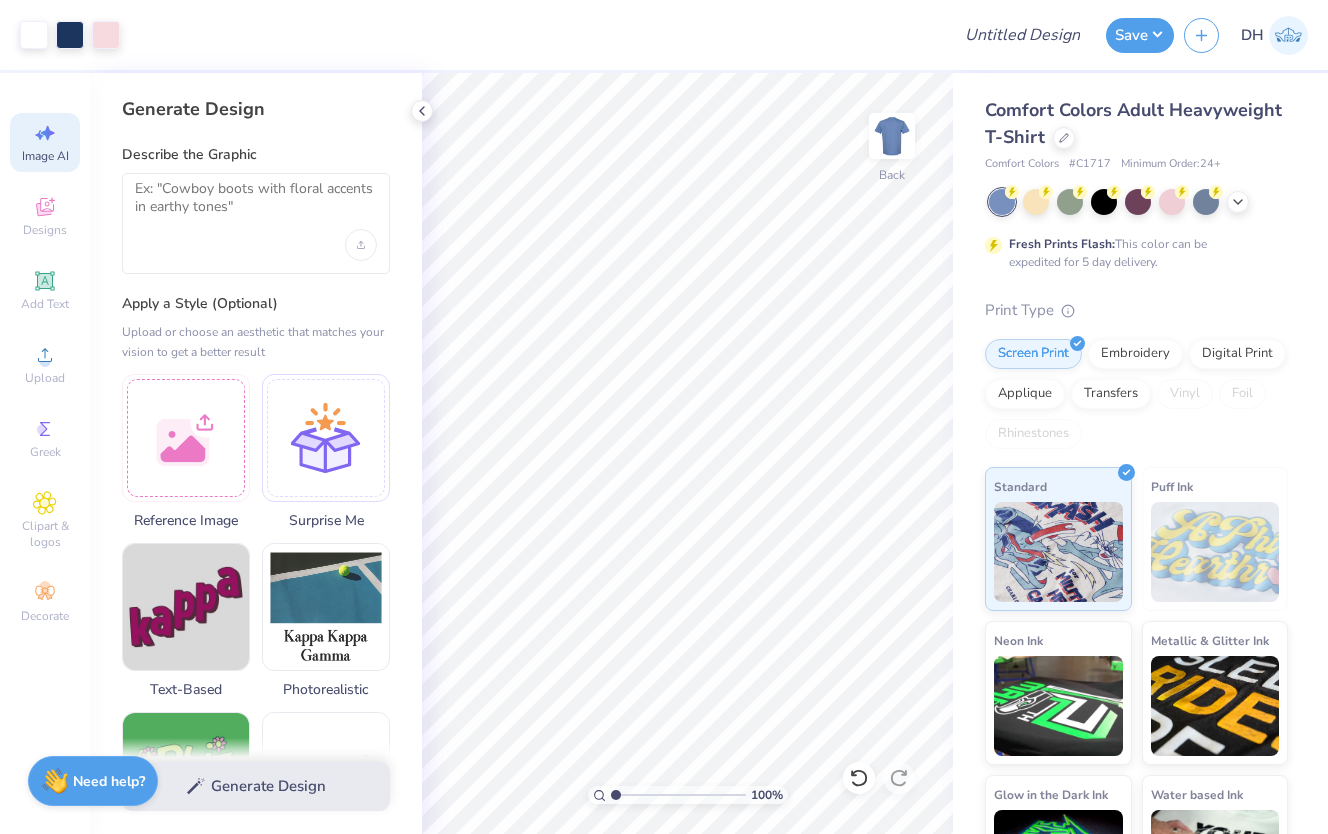 click on "Generate Design Describe the Graphic Apply a Style (Optional) Upload or choose an aesthetic that matches your vision to get a better result Reference Image Surprise Me Text-Based Photorealistic 60s & 70s 80s & 90s Cartoons Classic Grunge Handdrawn Minimalist Varsity Y2K Max # of Colors Fewer colors means lower prices. 1 2 3 4 5 6 7 8" at bounding box center [256, 453] 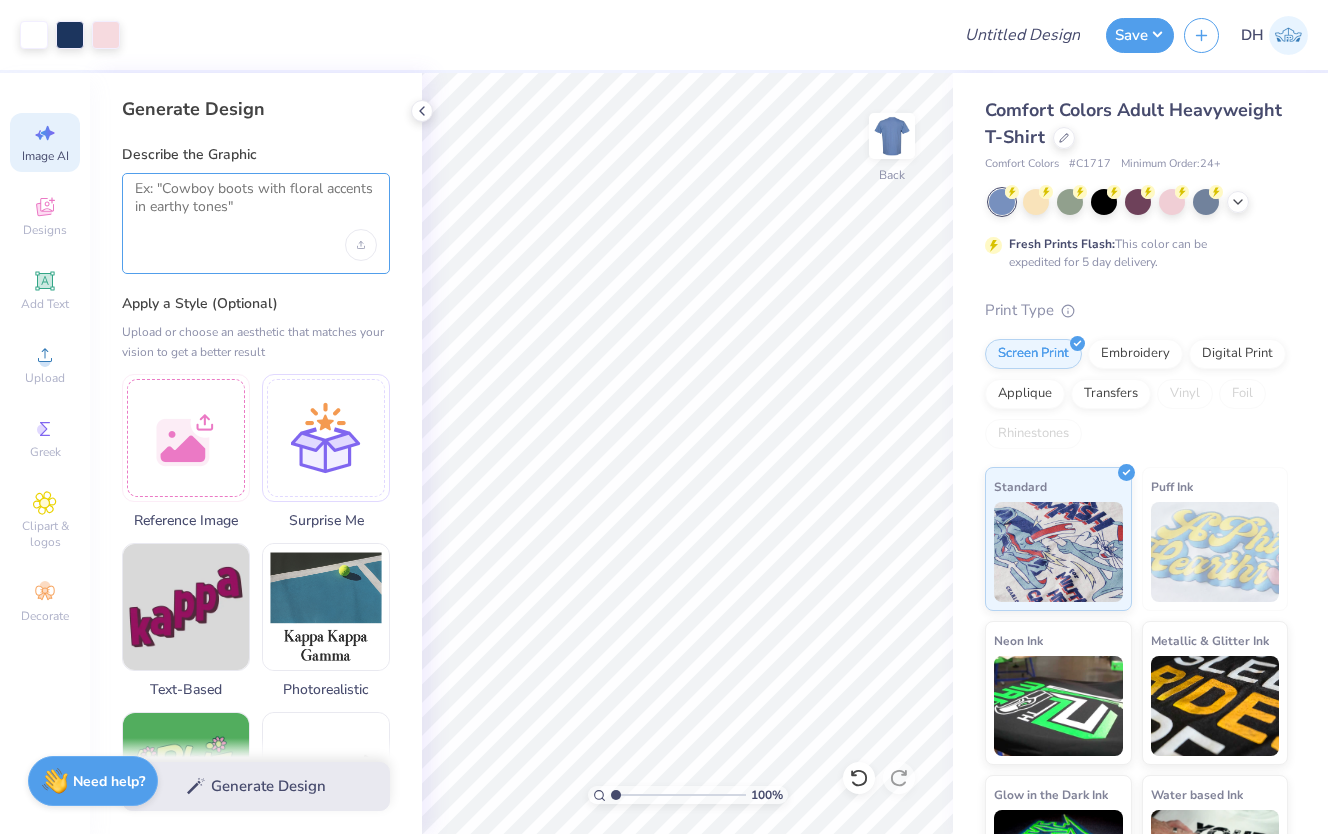 click at bounding box center (256, 205) 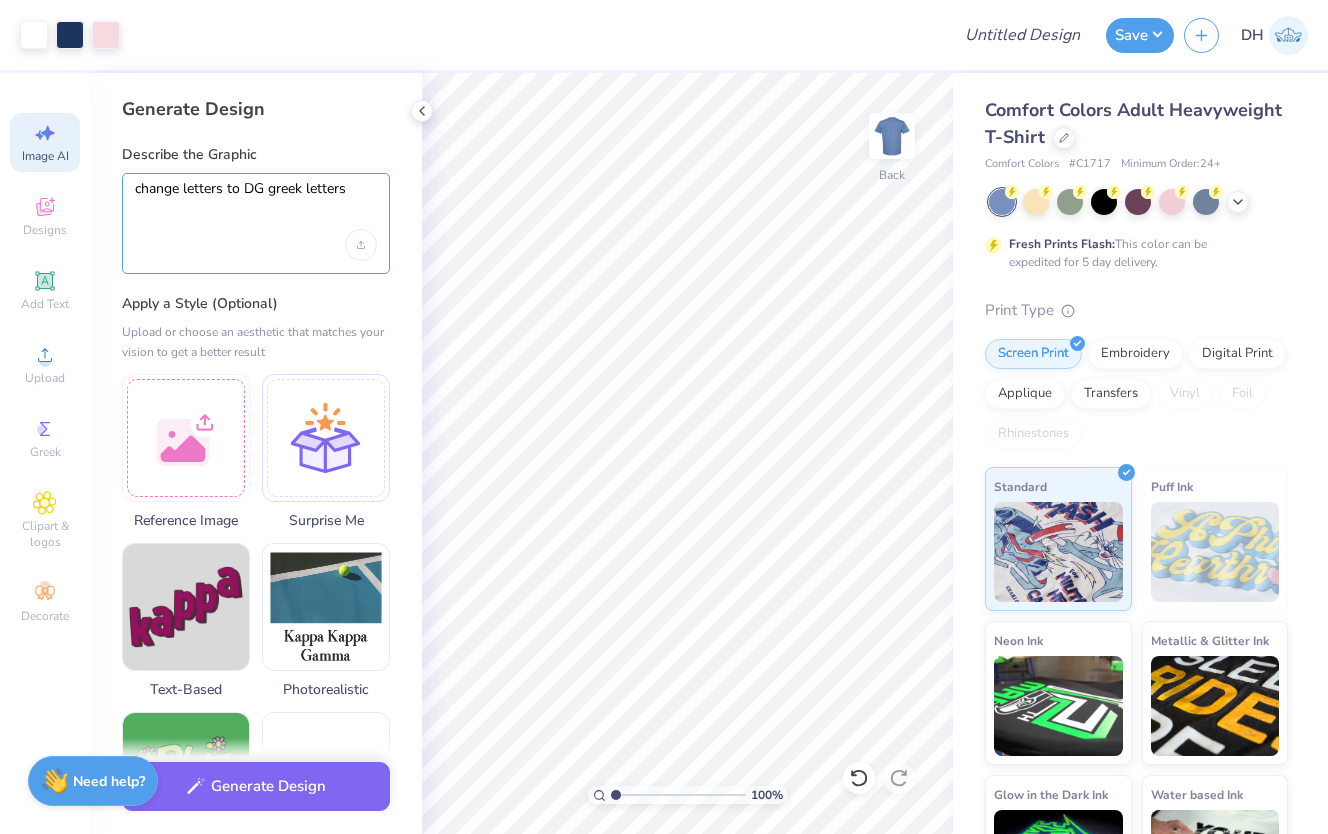 type on "change letters to DG greek letters" 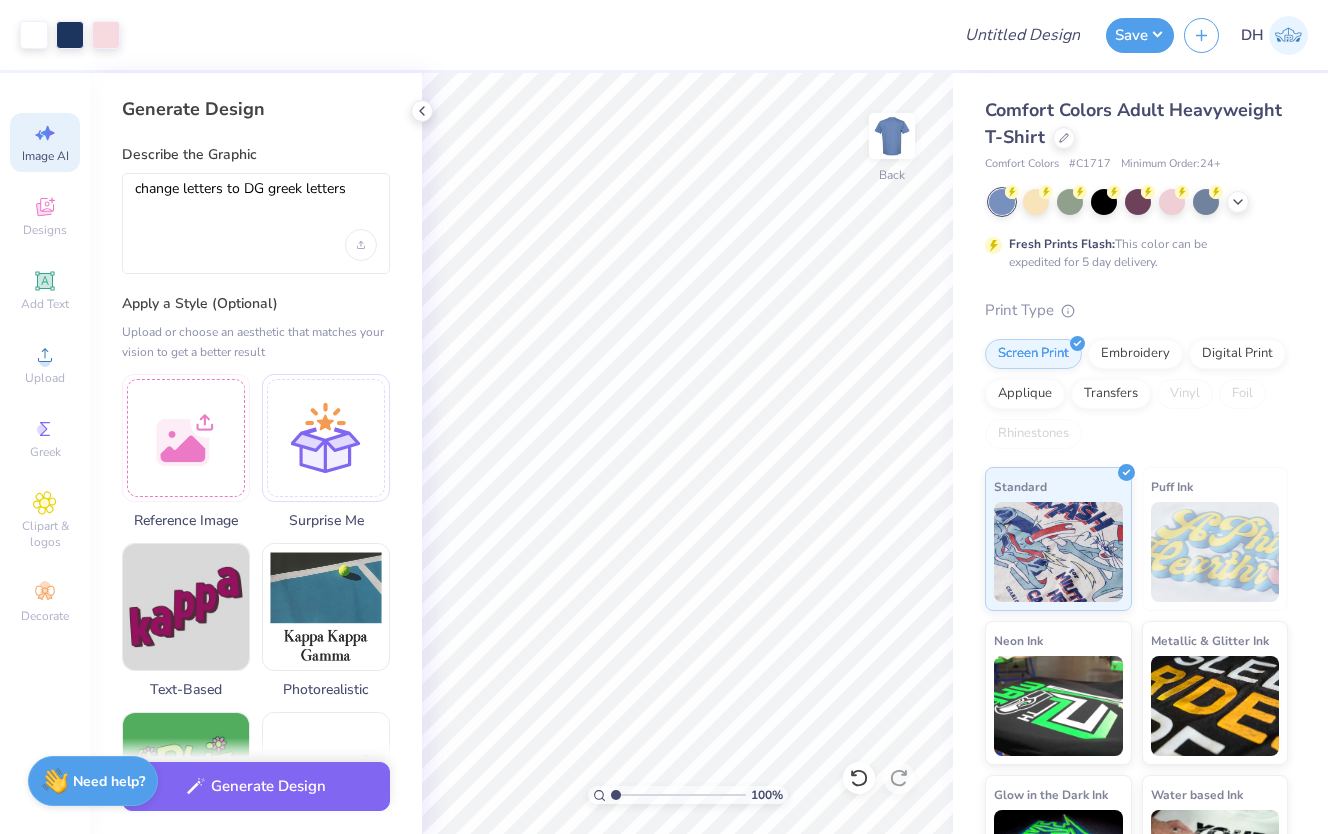click on "Comfort Colors Adult Heavyweight T-Shirt" at bounding box center (1133, 123) 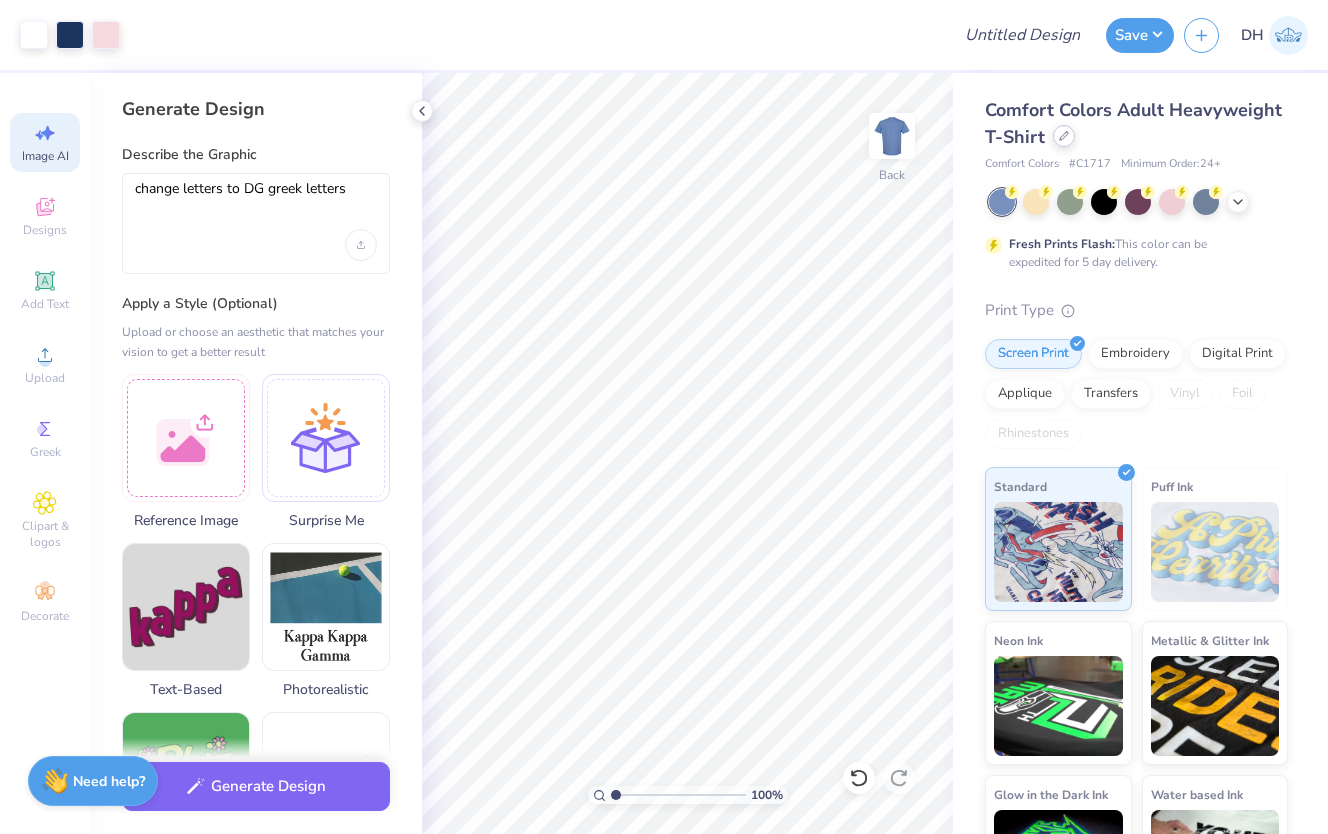 click at bounding box center (1064, 136) 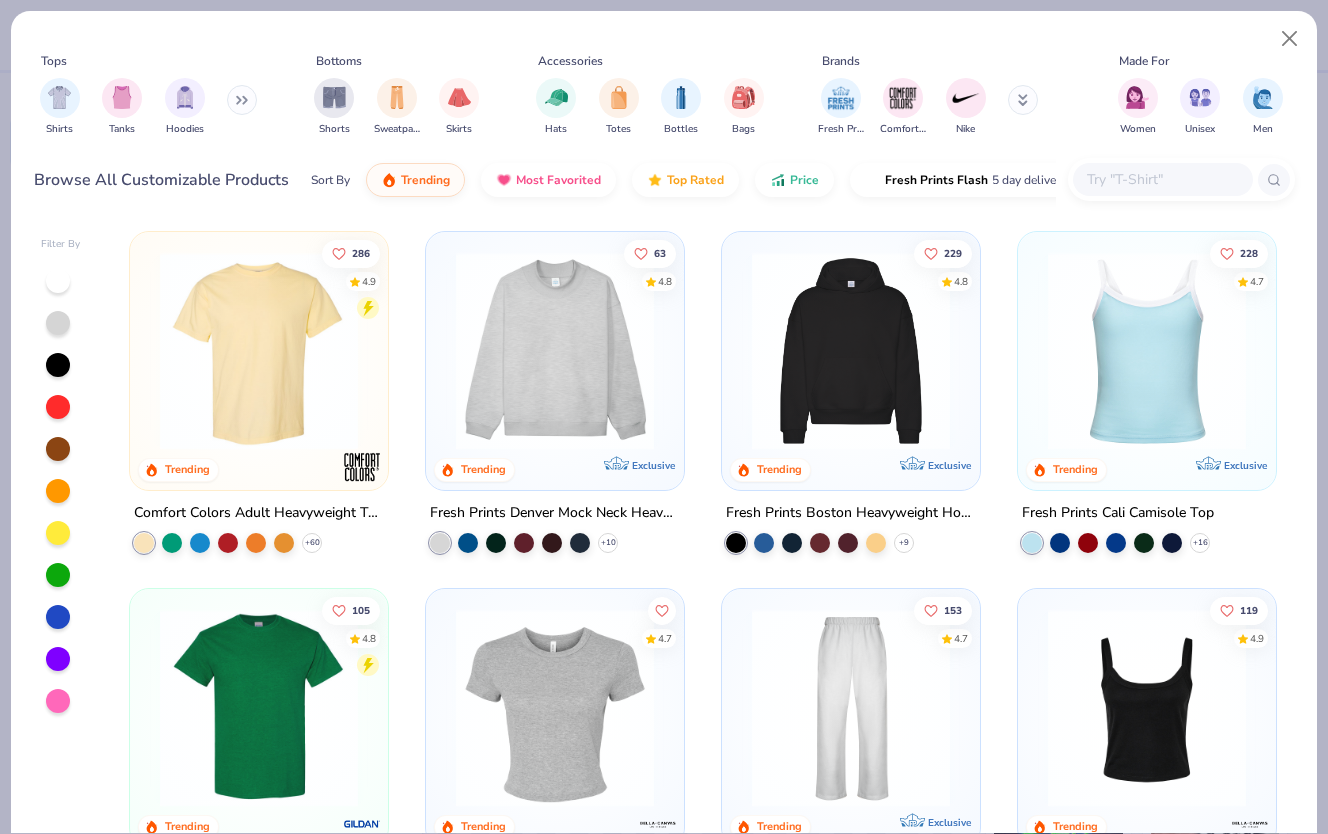 click at bounding box center (555, 351) 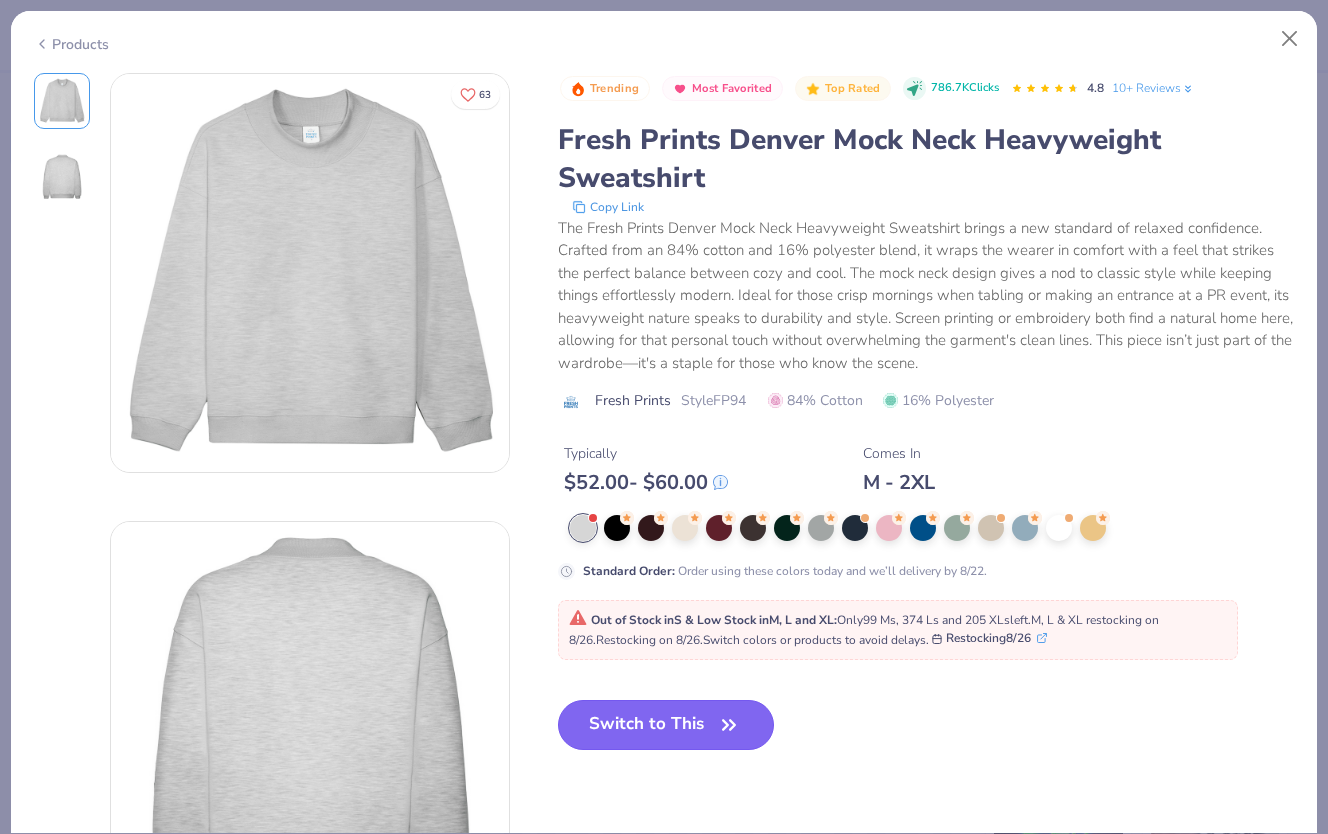 click on "Switch to This" at bounding box center [666, 725] 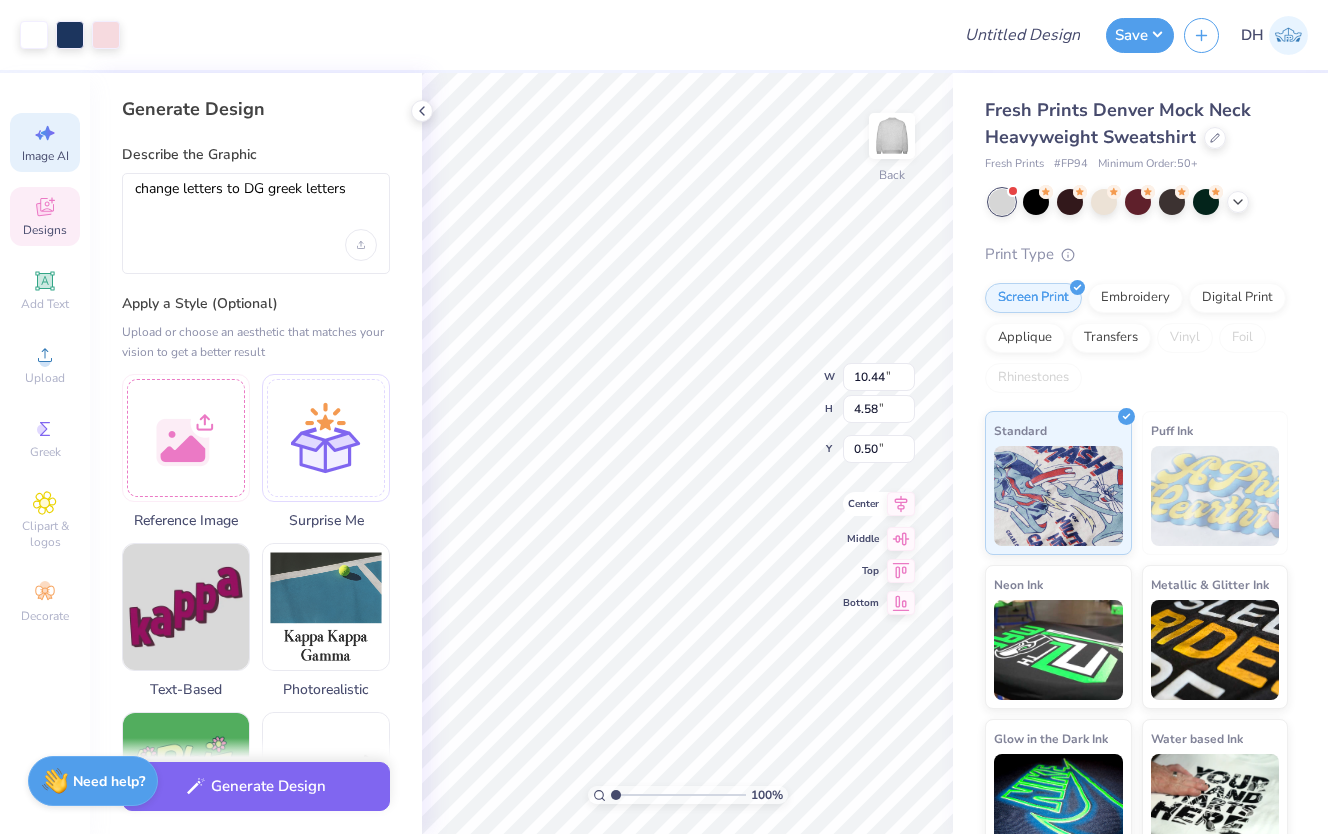 click on "Center" at bounding box center [879, 504] 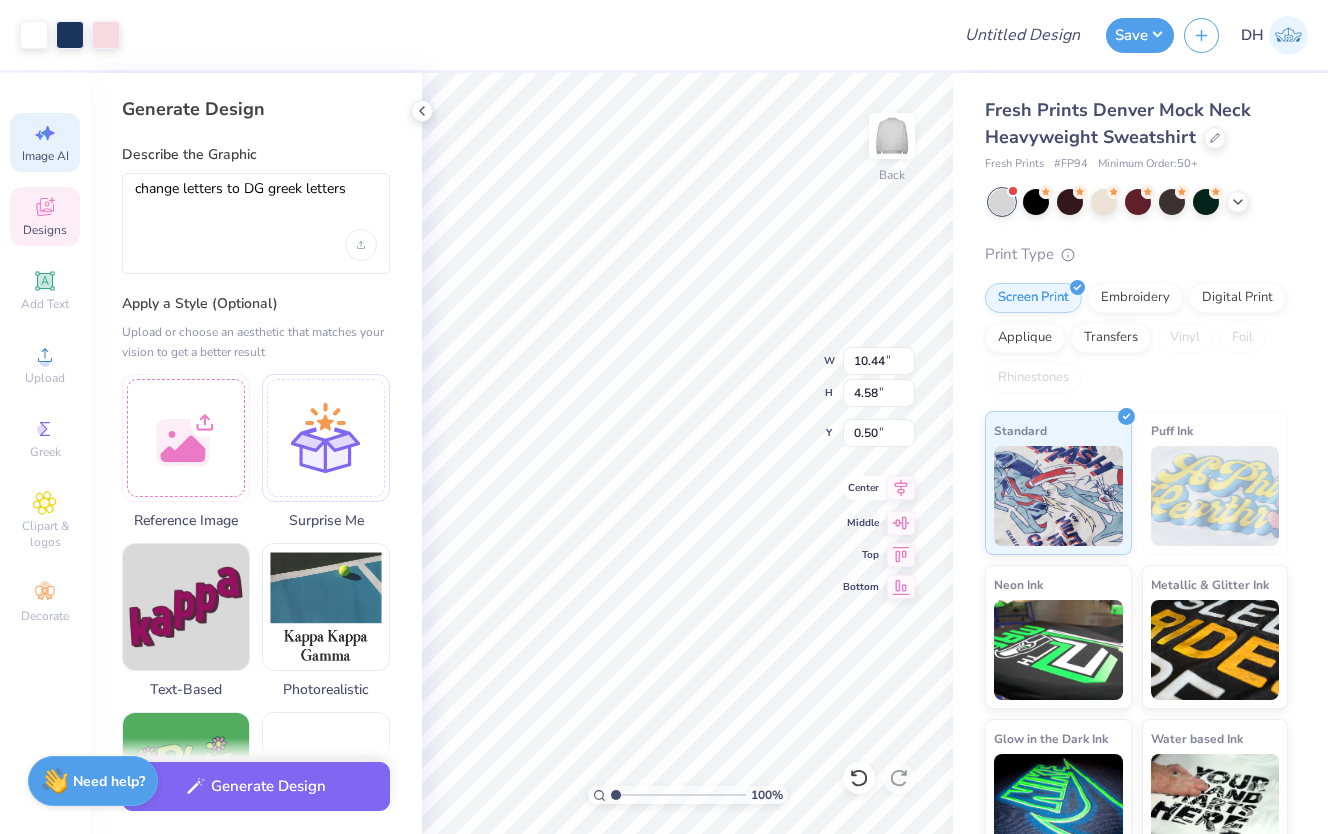 type on "1.64" 